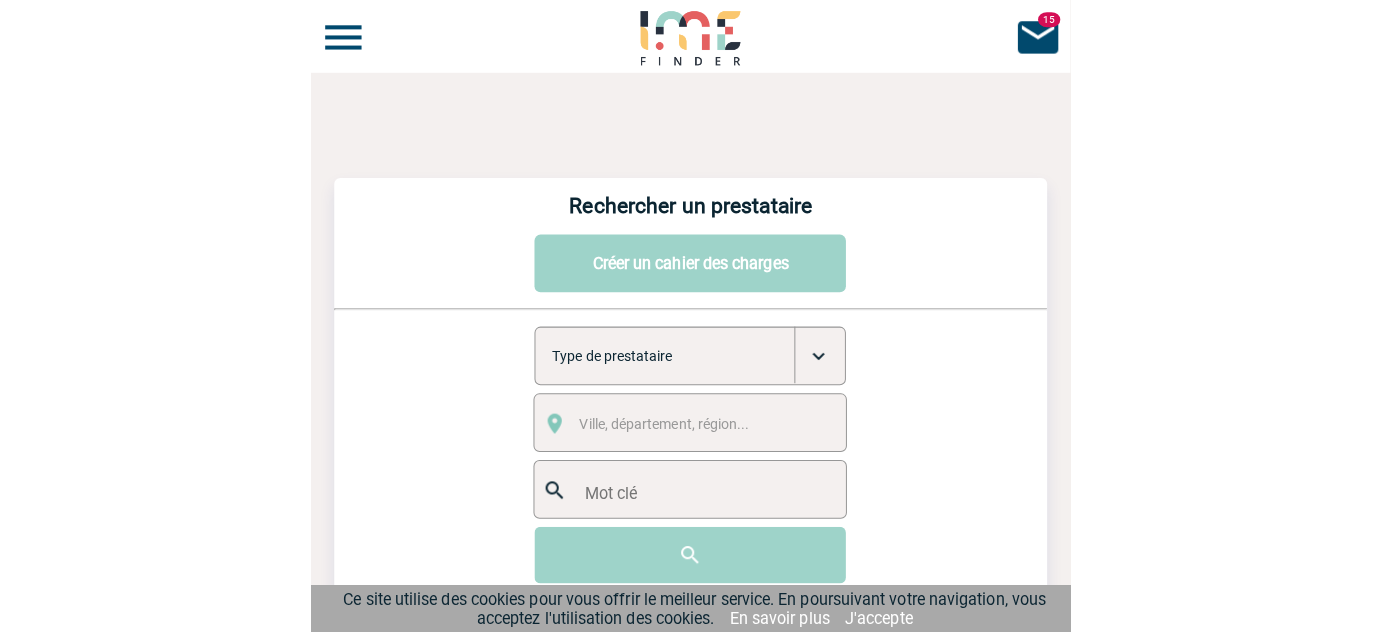scroll, scrollTop: 0, scrollLeft: 0, axis: both 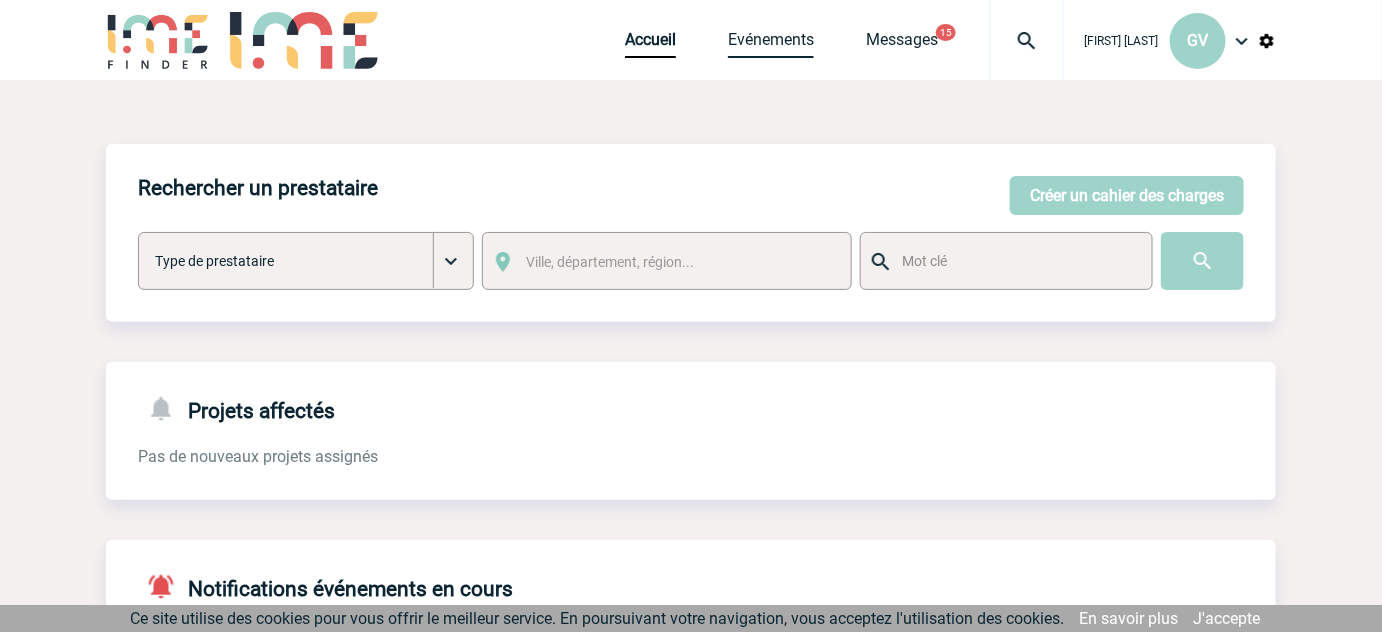 click on "Evénements" at bounding box center [771, 44] 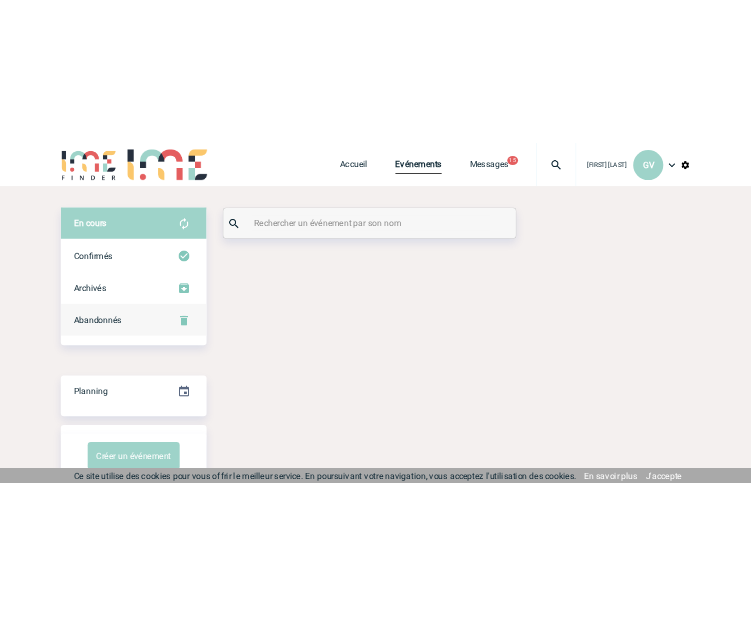 scroll, scrollTop: 0, scrollLeft: 0, axis: both 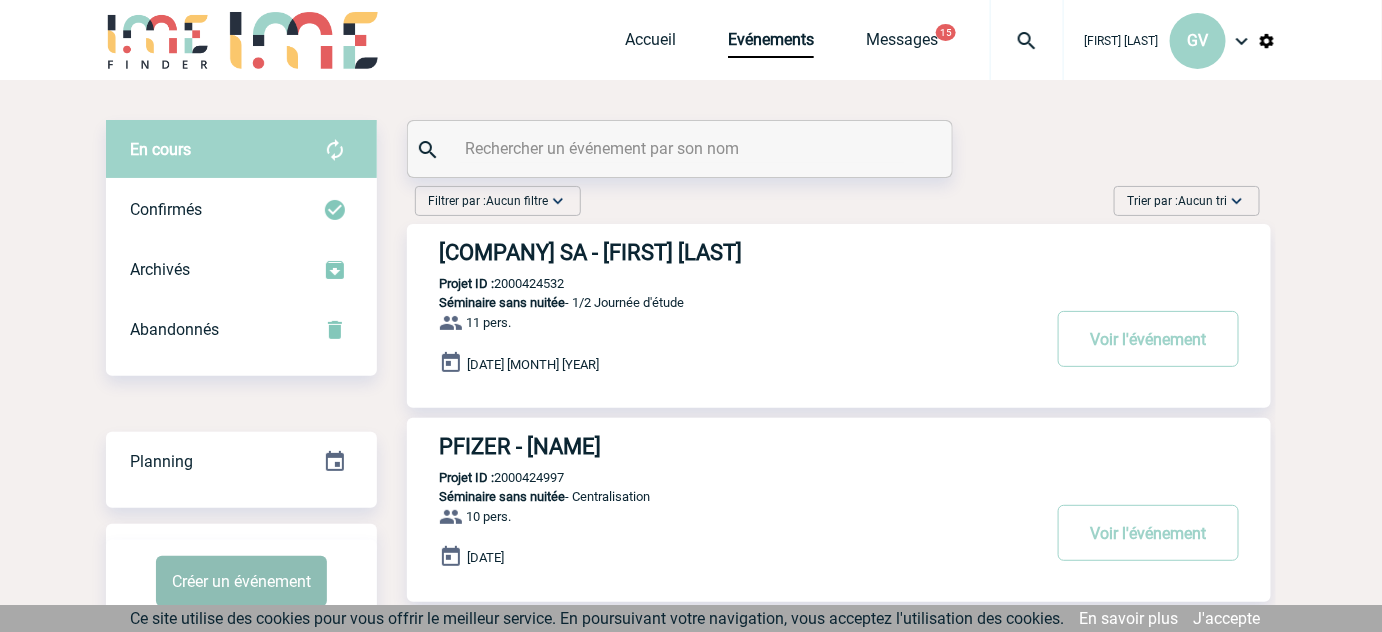 click on "Créer un événement" at bounding box center [241, 581] 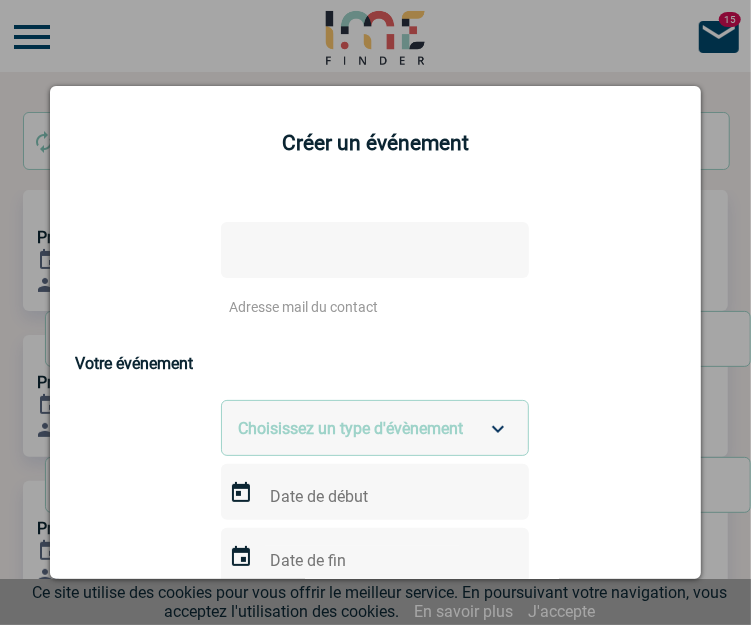 click on "Adresse mail du contact" at bounding box center (375, 250) 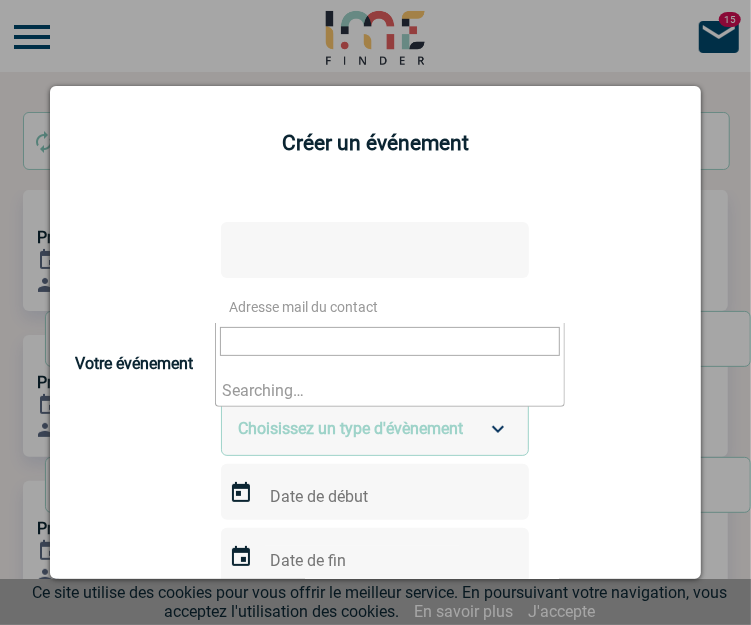 click on "Adresse mail du contact" at bounding box center [303, 307] 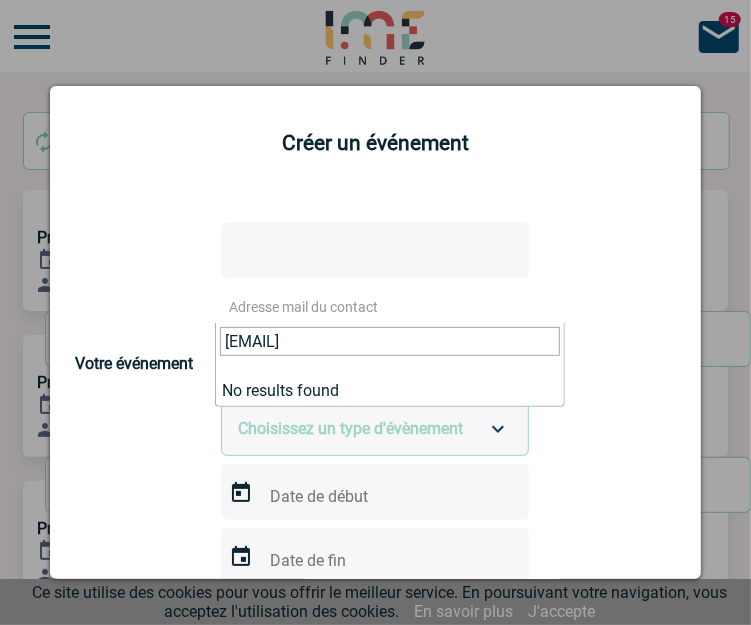click on "[EMAIL]" at bounding box center (390, 341) 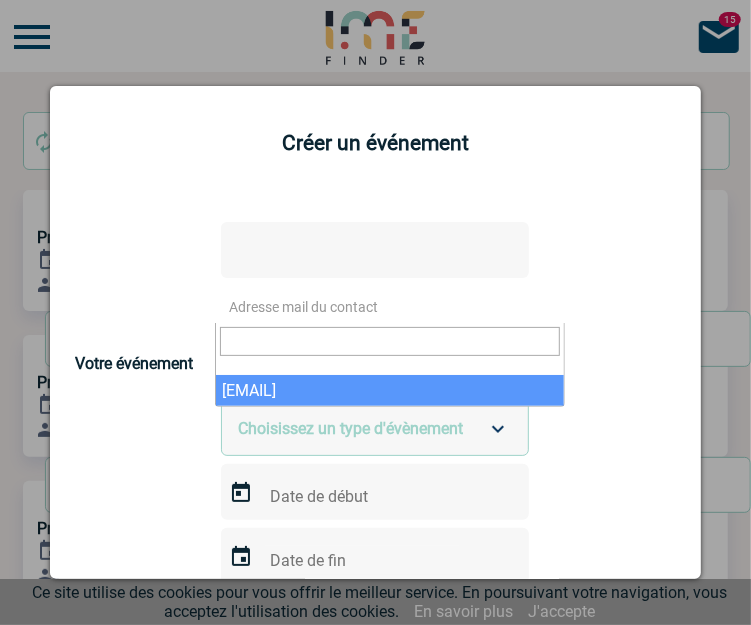 select on "132718" 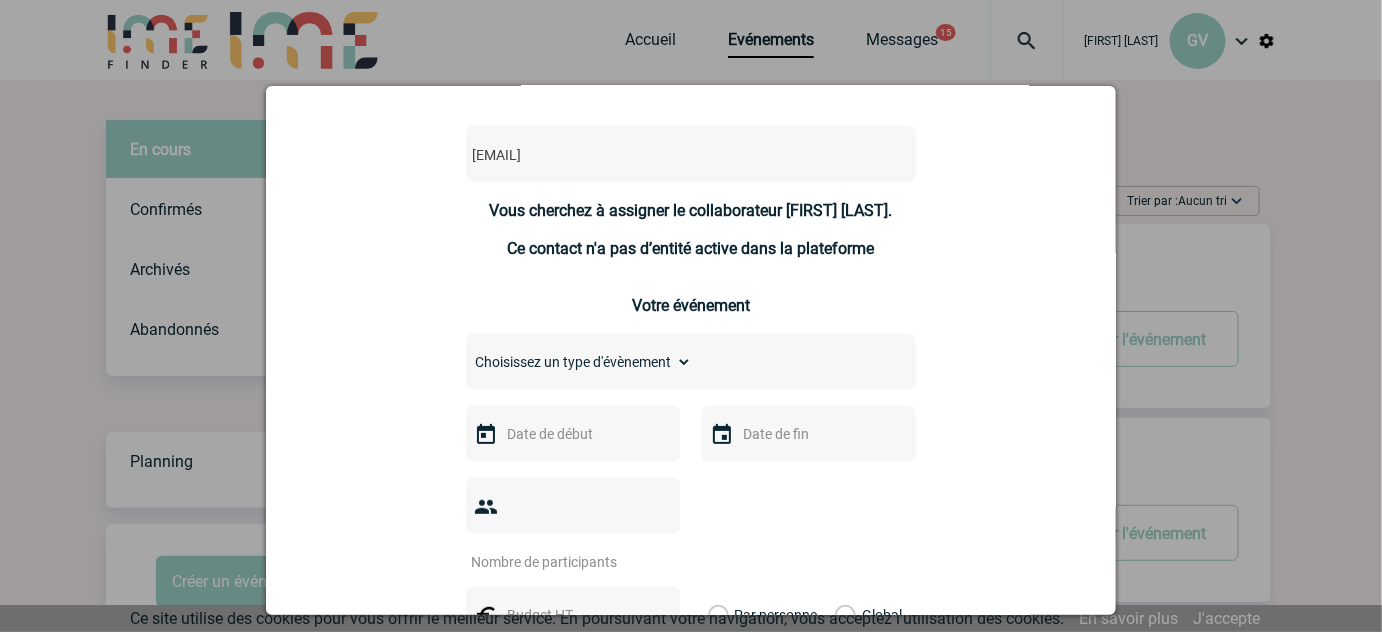 scroll, scrollTop: 87, scrollLeft: 0, axis: vertical 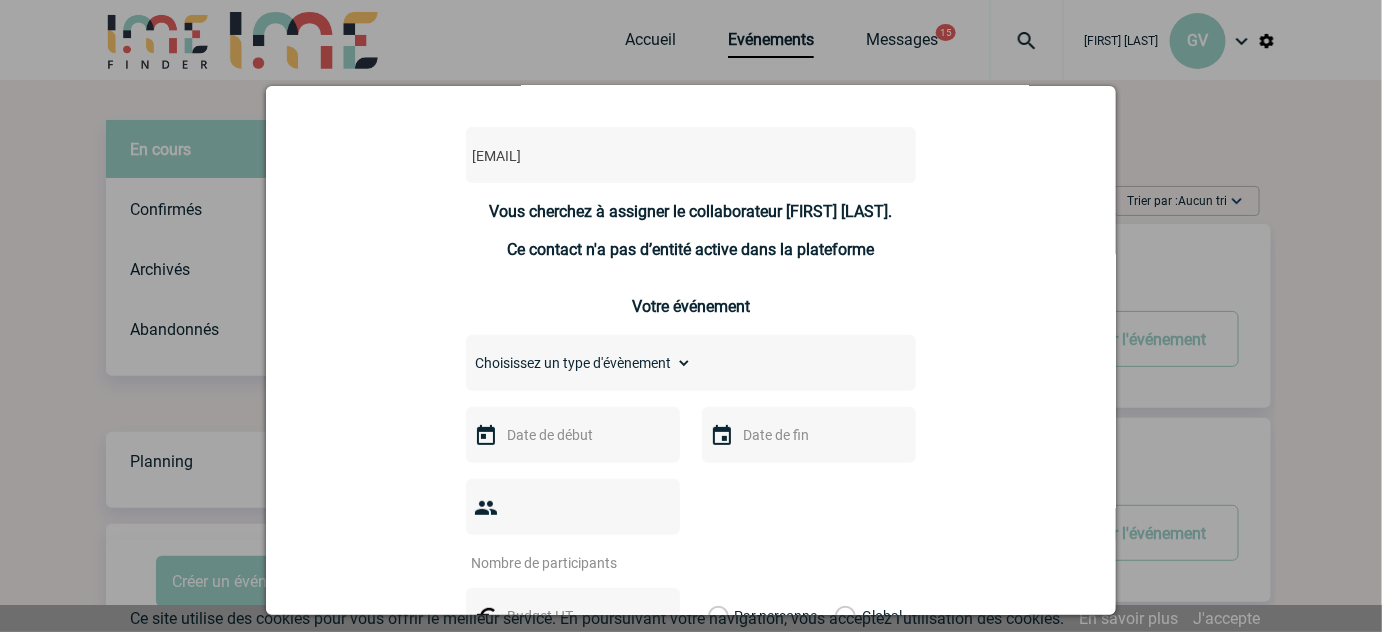 click on "Choisissez un type d'évènement
Séminaire avec nuitée Séminaire sans nuitée Repas de groupe Team Building & animation Prestation traiteur Divers" at bounding box center (579, 363) 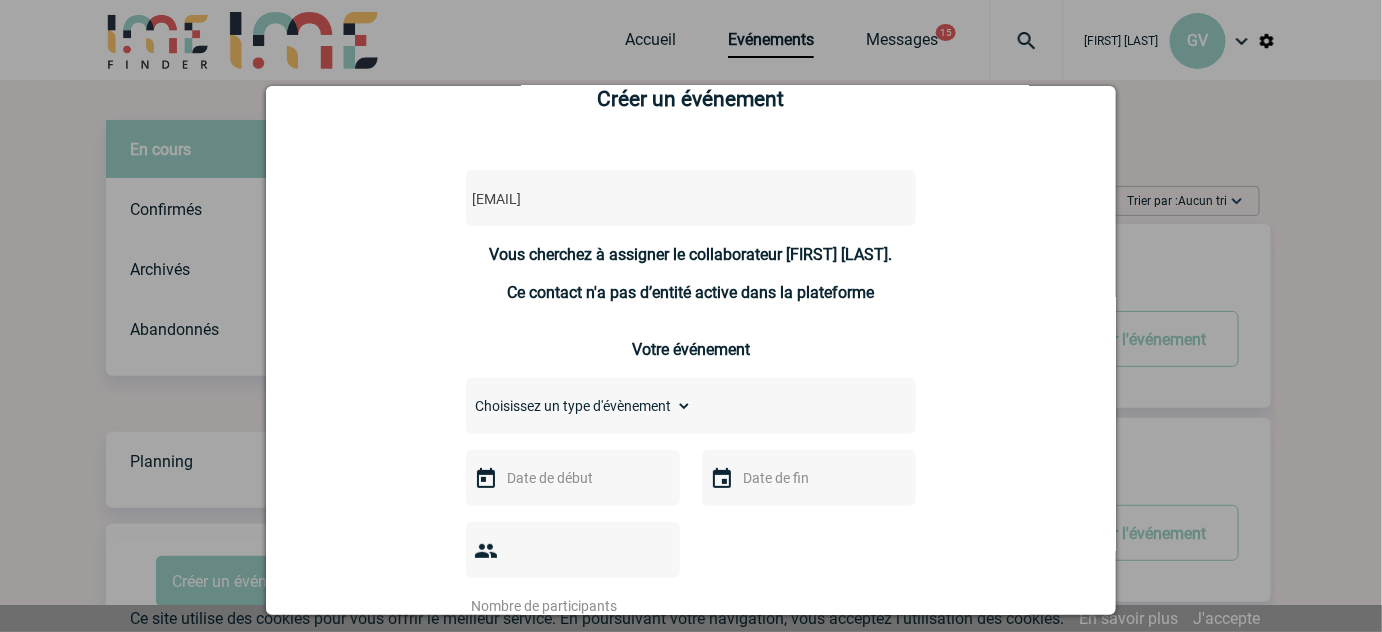 scroll, scrollTop: 43, scrollLeft: 0, axis: vertical 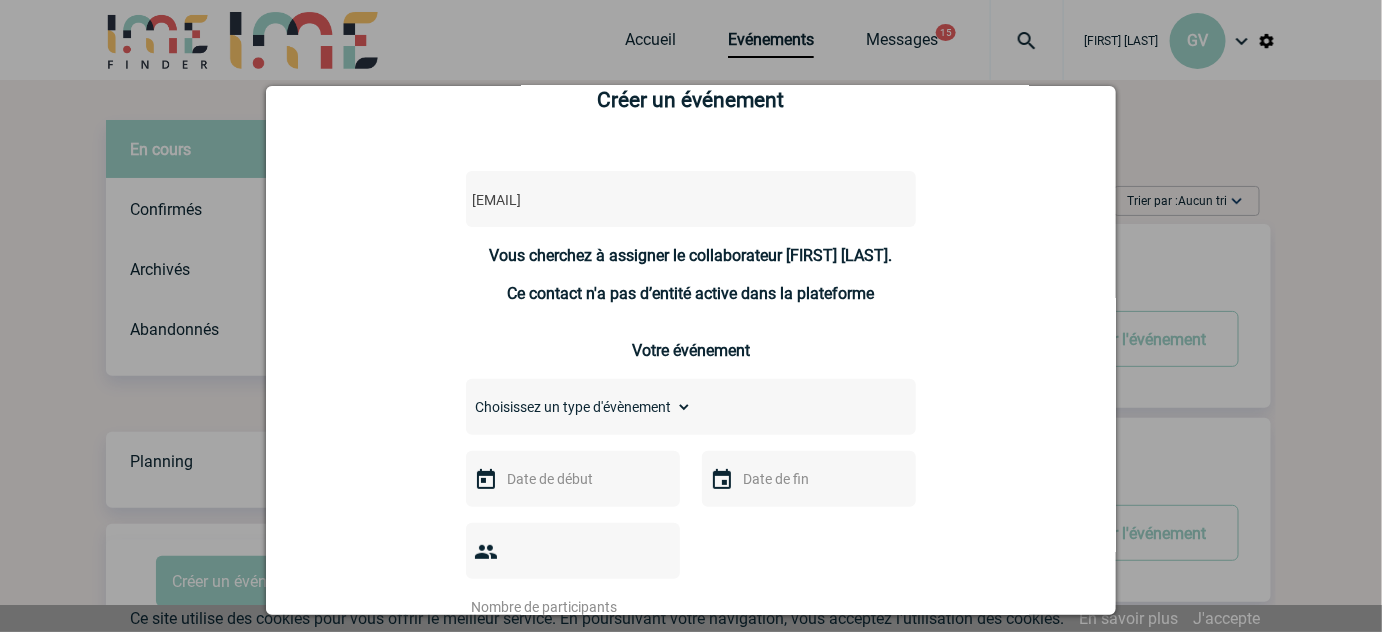 click on "[EMAIL]" at bounding box center [639, 200] 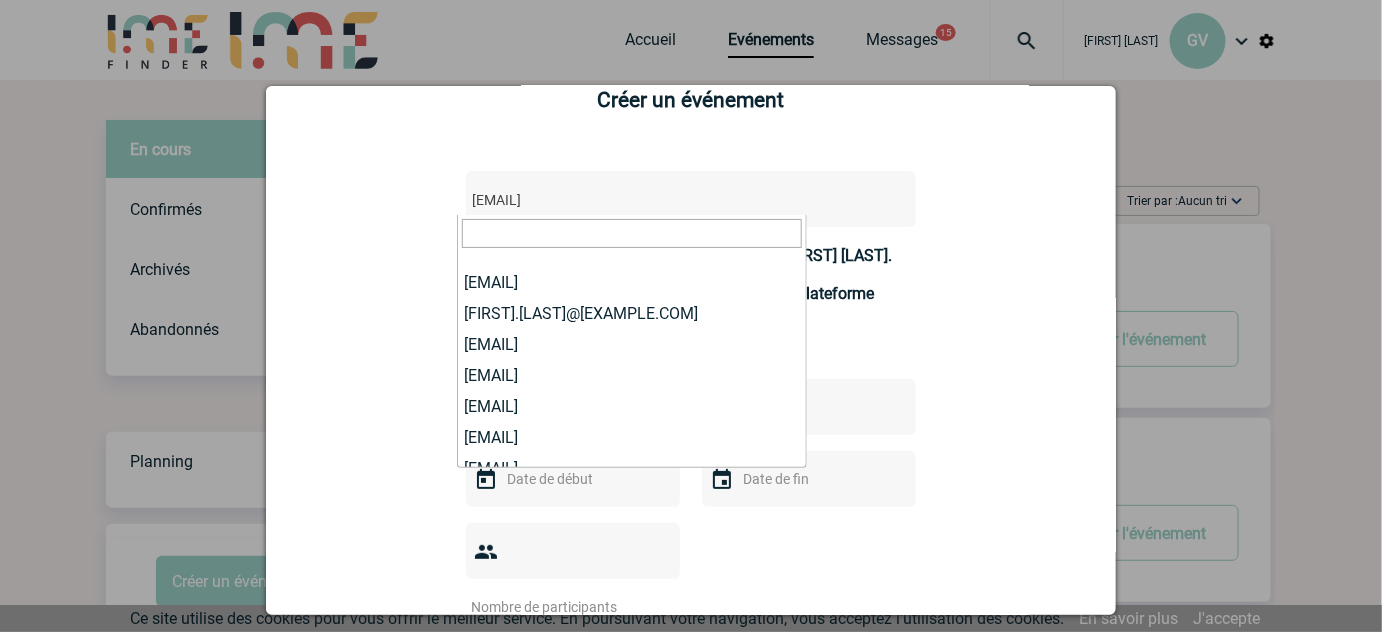 scroll, scrollTop: 385089, scrollLeft: 0, axis: vertical 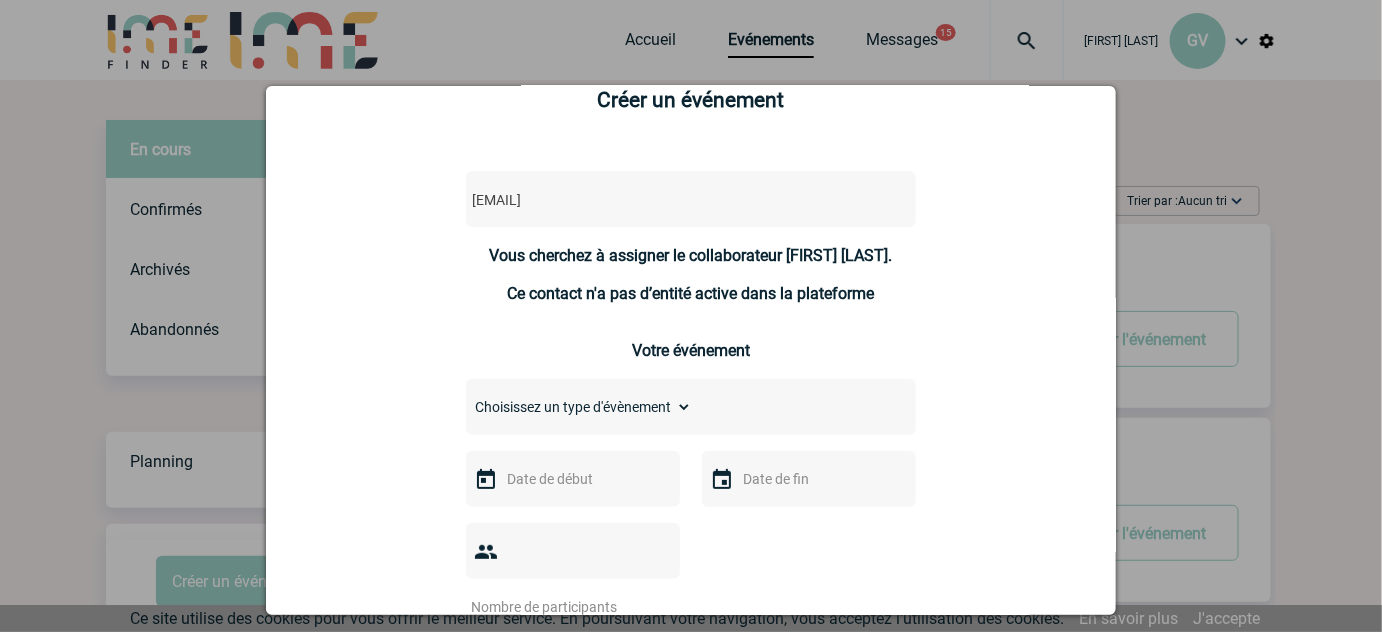 click on "Choisissez un type d'évènement
Séminaire avec nuitée Séminaire sans nuitée Repas de groupe Team Building & animation Prestation traiteur Divers" at bounding box center [579, 407] 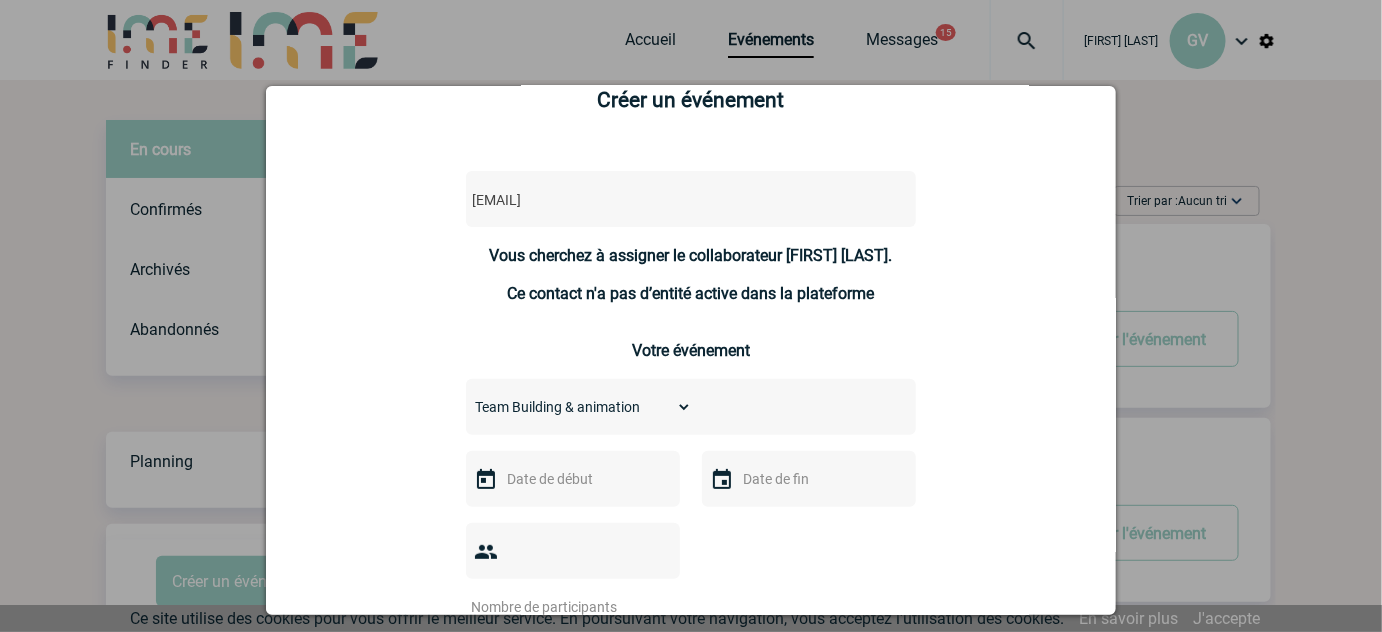 click on "Choisissez un type d'évènement
Séminaire avec nuitée Séminaire sans nuitée Repas de groupe Team Building & animation Prestation traiteur Divers" at bounding box center (579, 407) 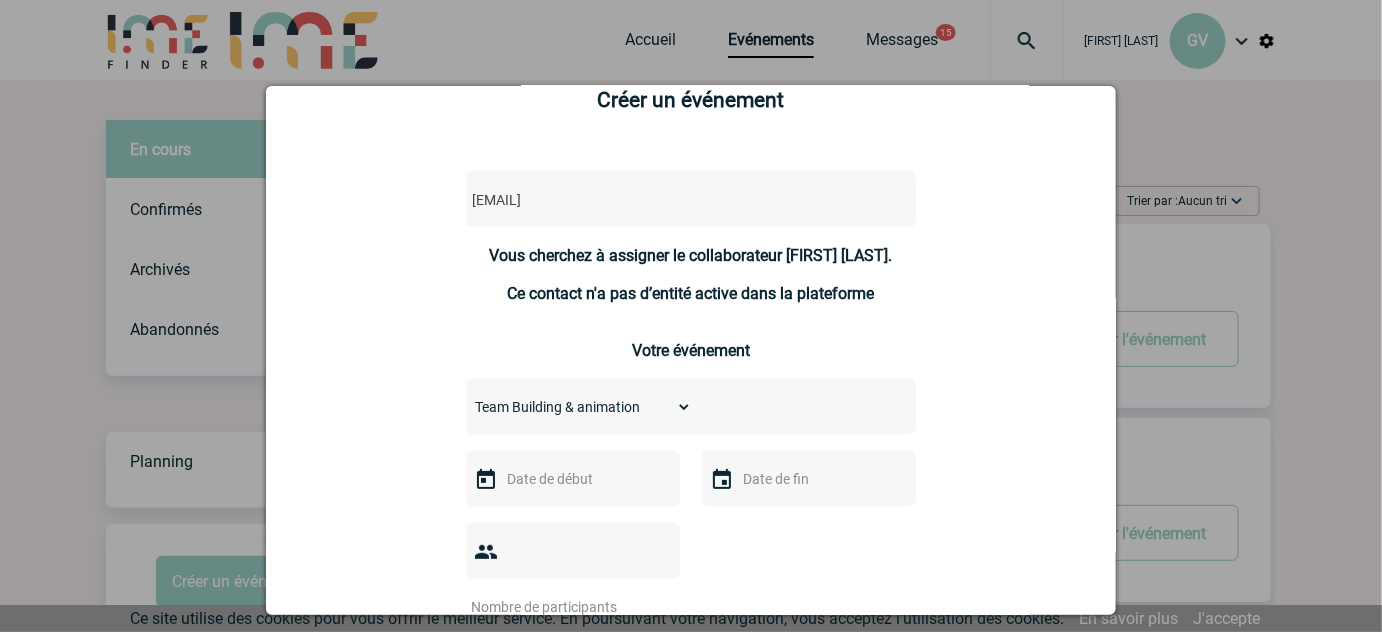 click at bounding box center (571, 479) 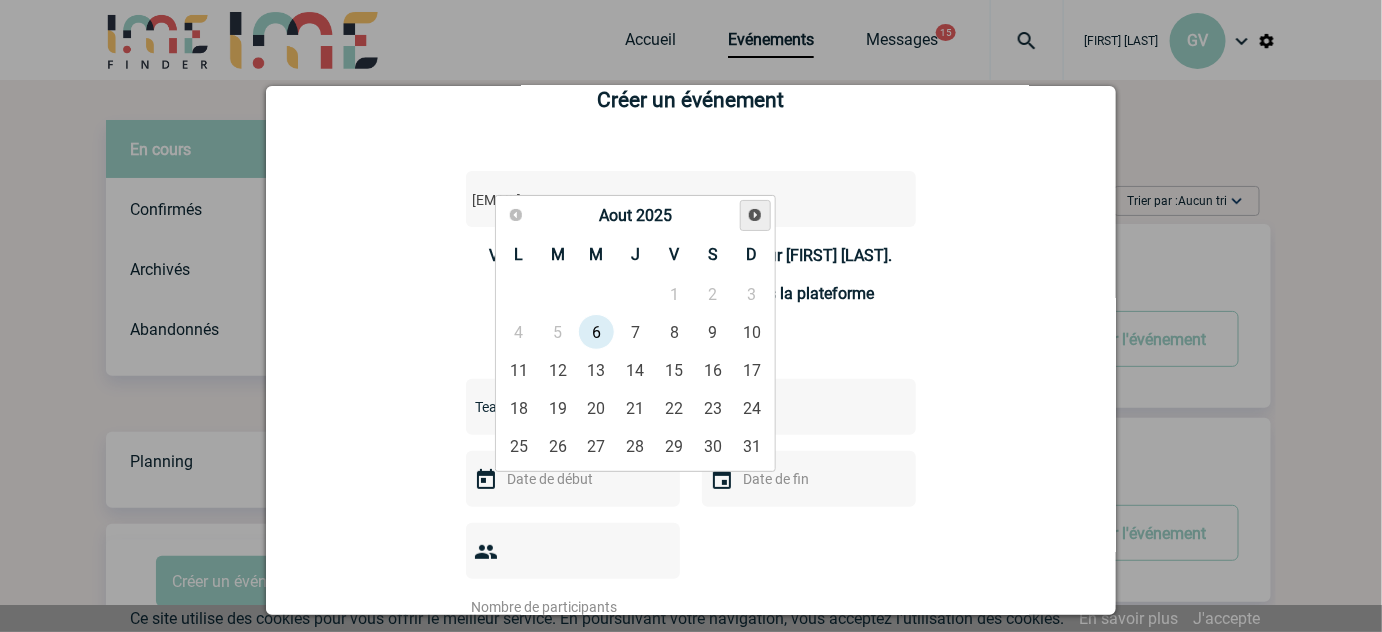 click on "Suivant" at bounding box center [755, 215] 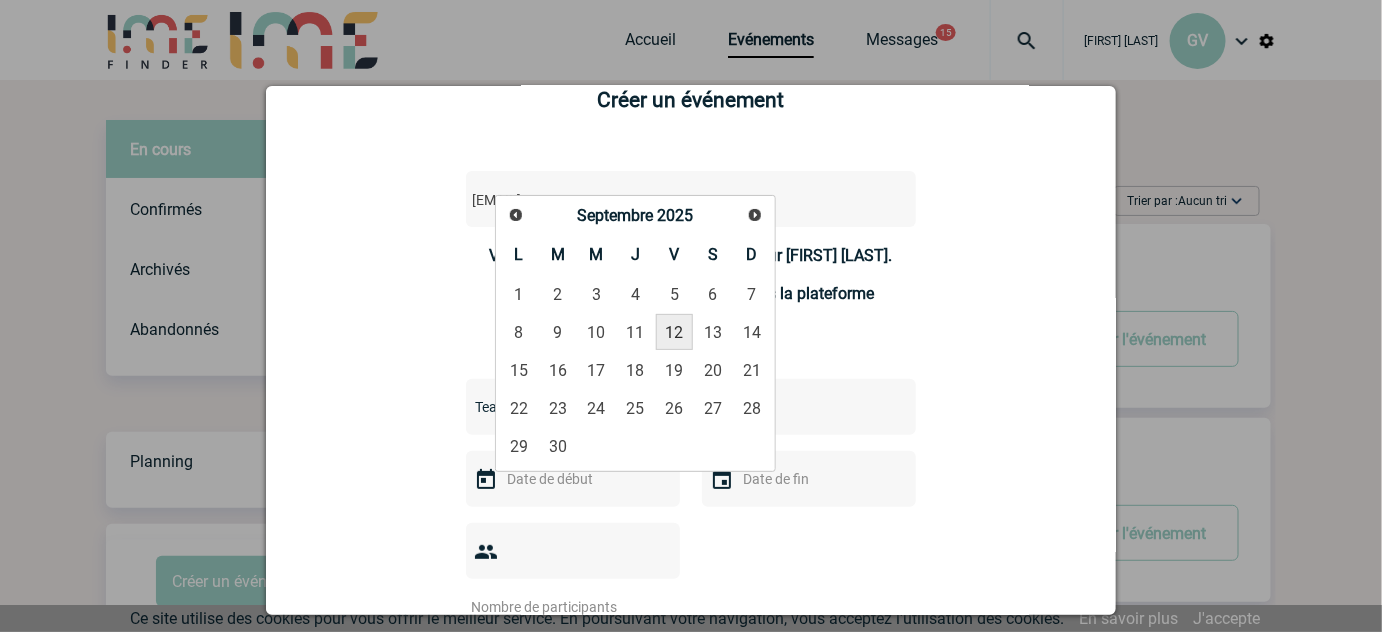 click on "12" at bounding box center [674, 332] 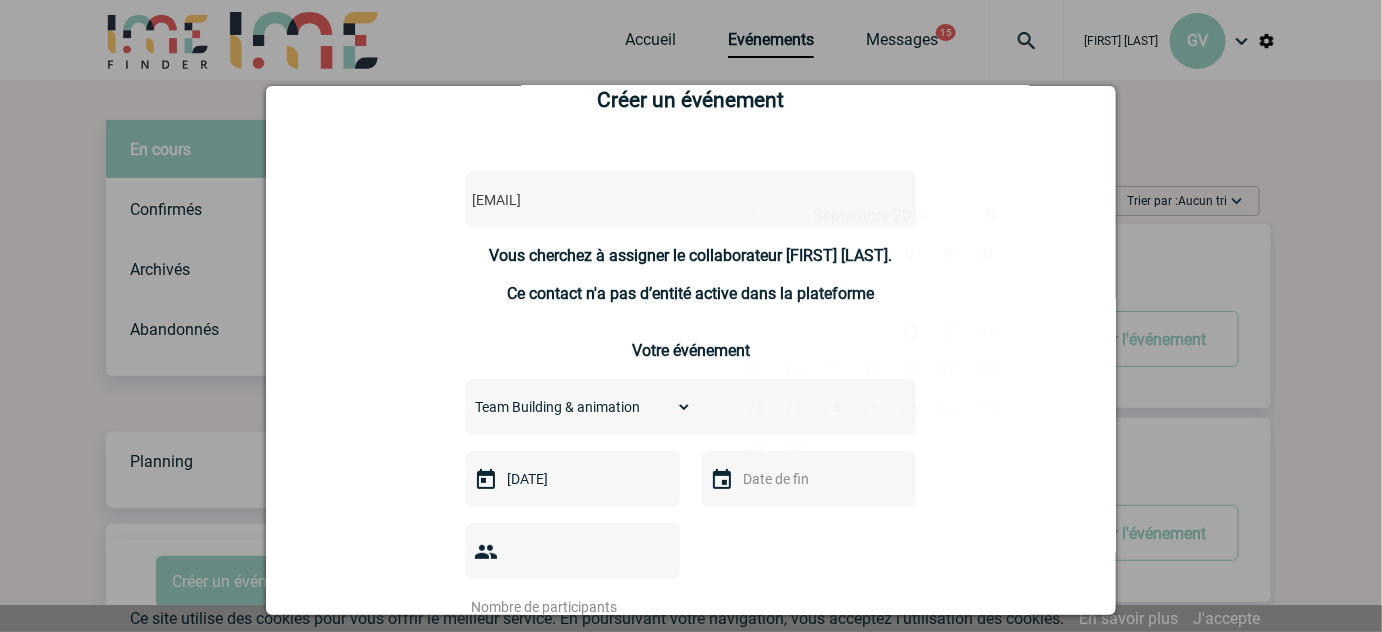click at bounding box center [807, 479] 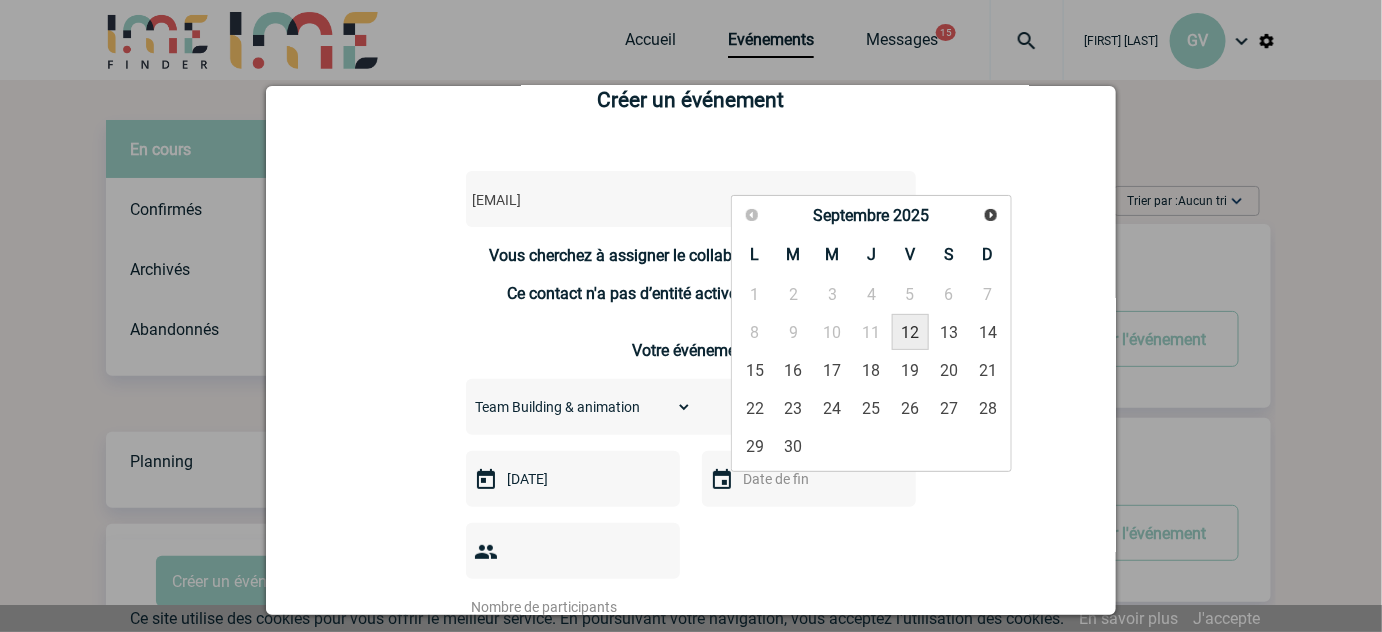 click on "12" at bounding box center [910, 332] 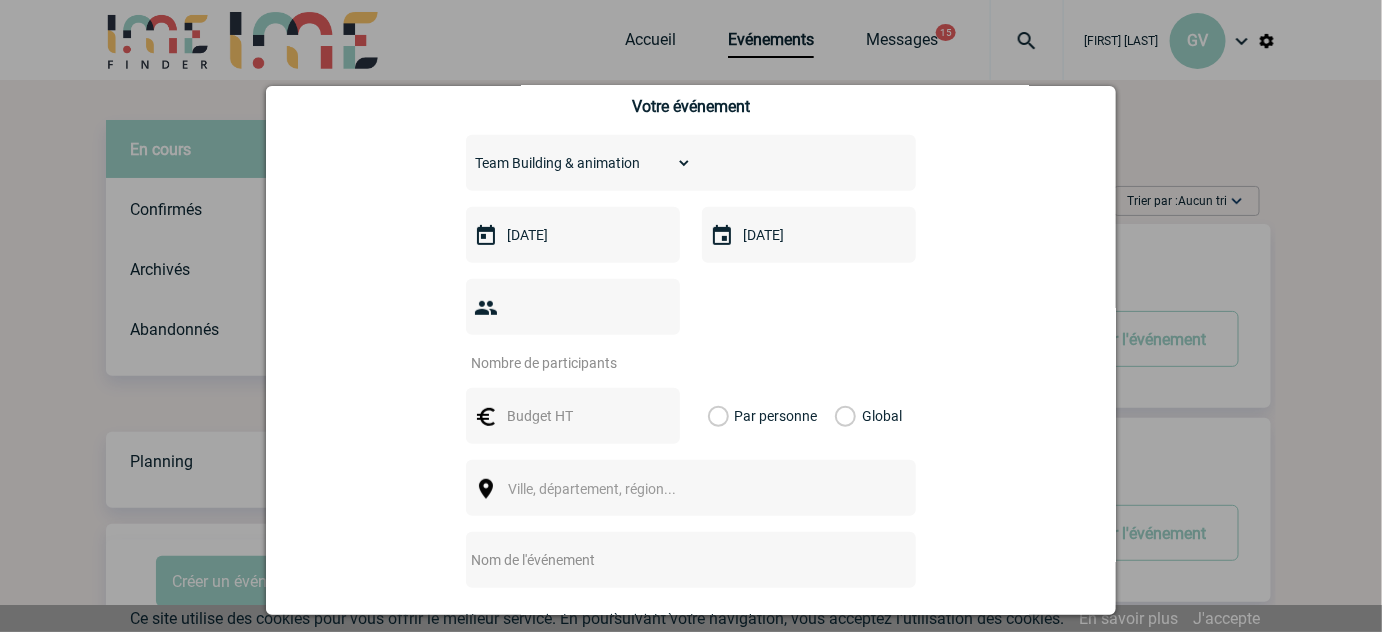 scroll, scrollTop: 290, scrollLeft: 0, axis: vertical 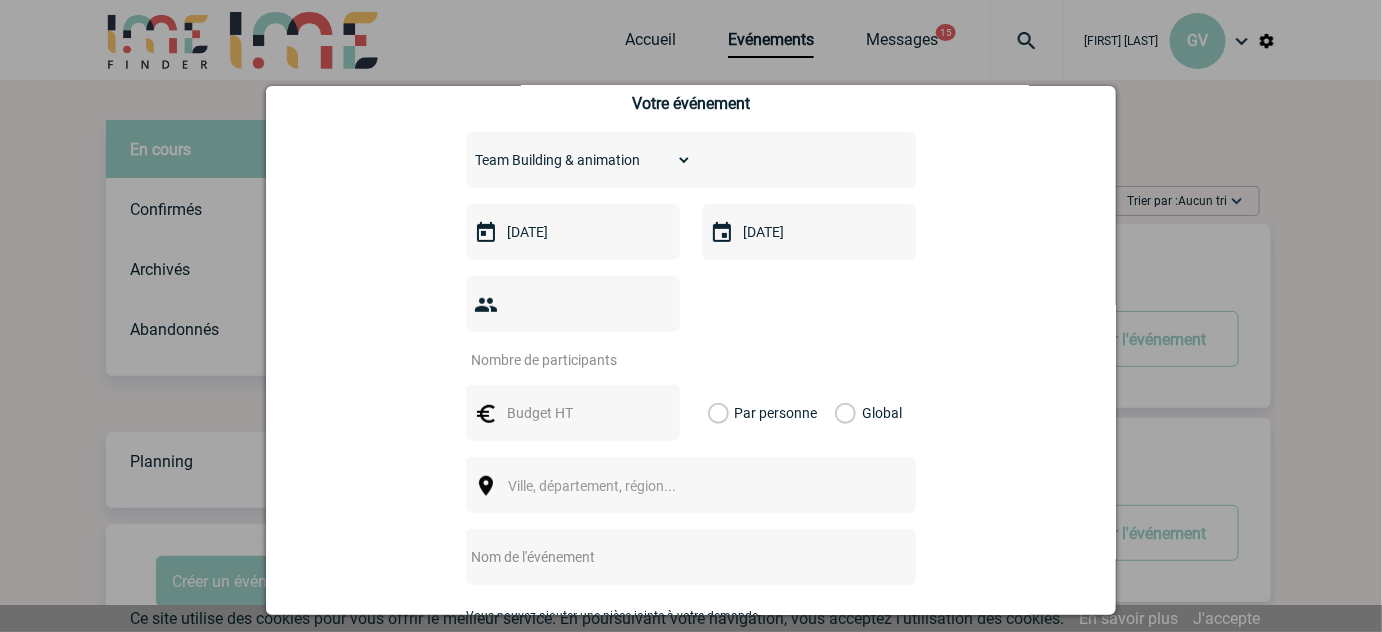 click at bounding box center (560, 360) 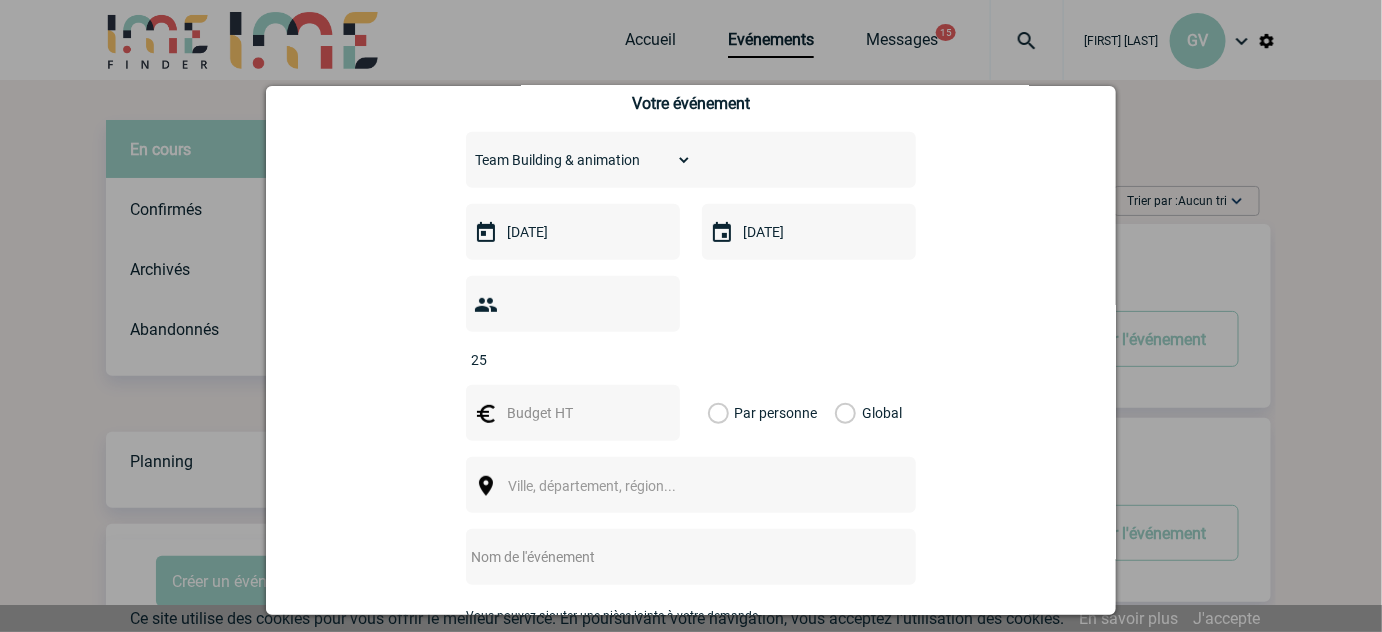 type on "25" 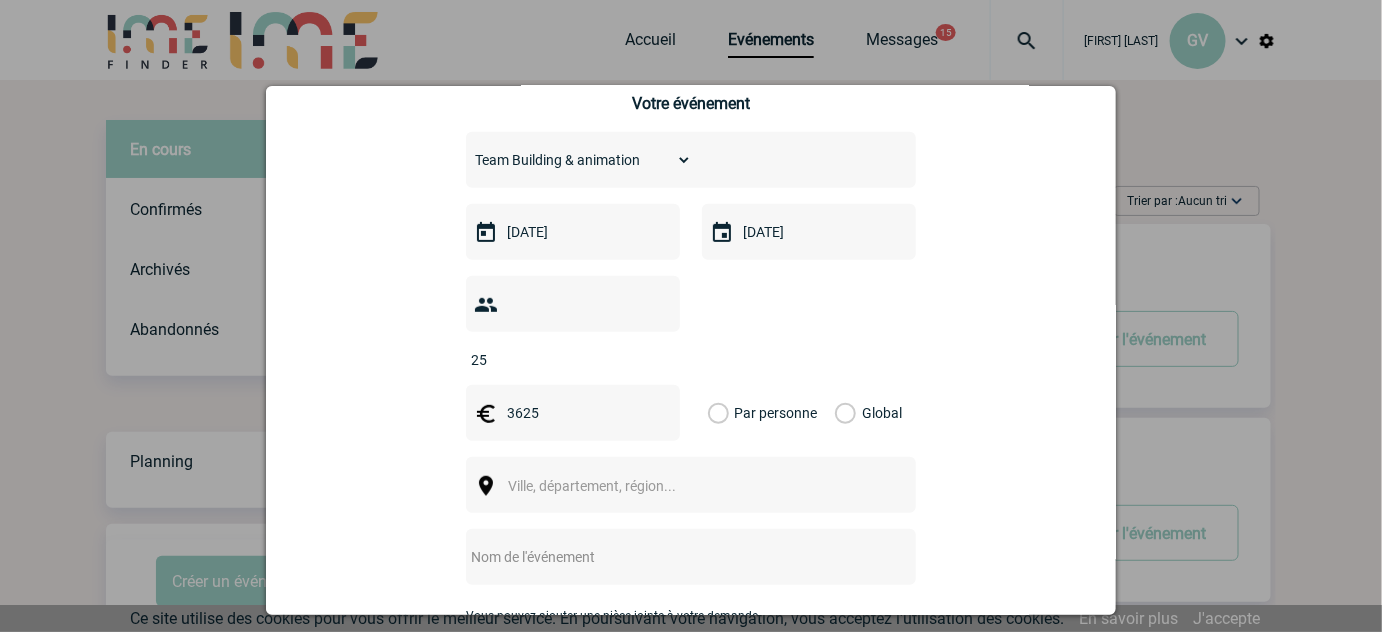 type on "3625" 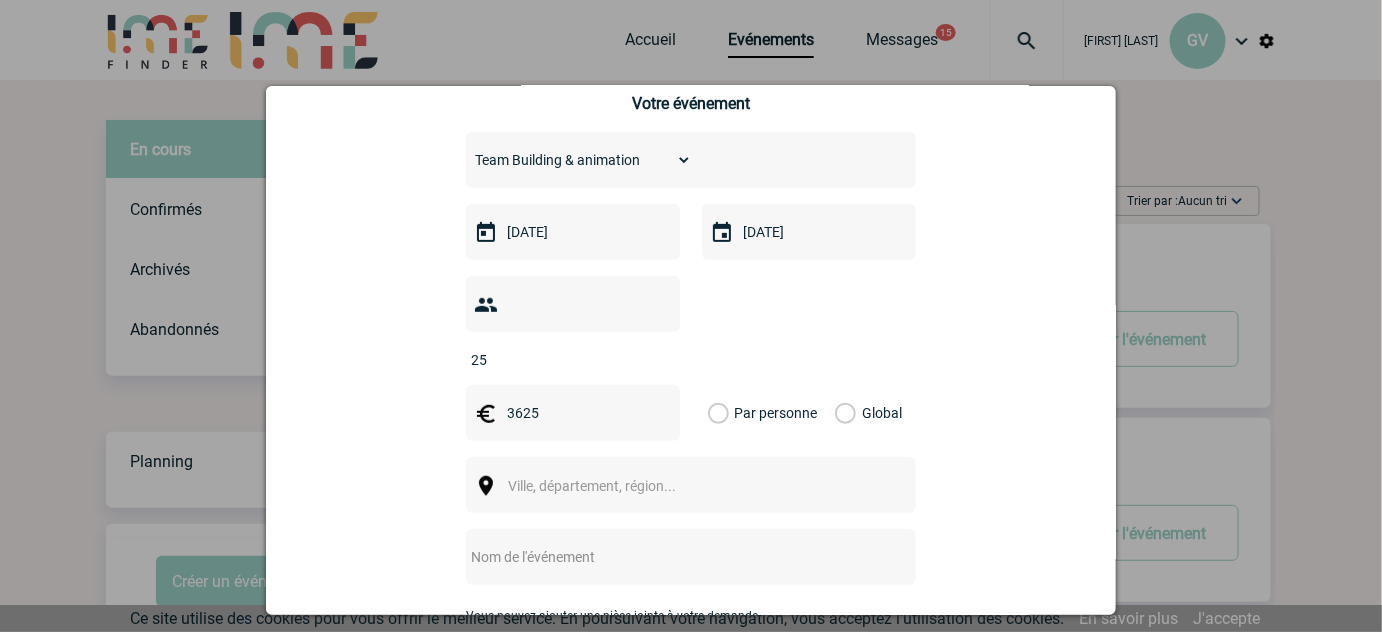 click on "Global" at bounding box center (841, 413) 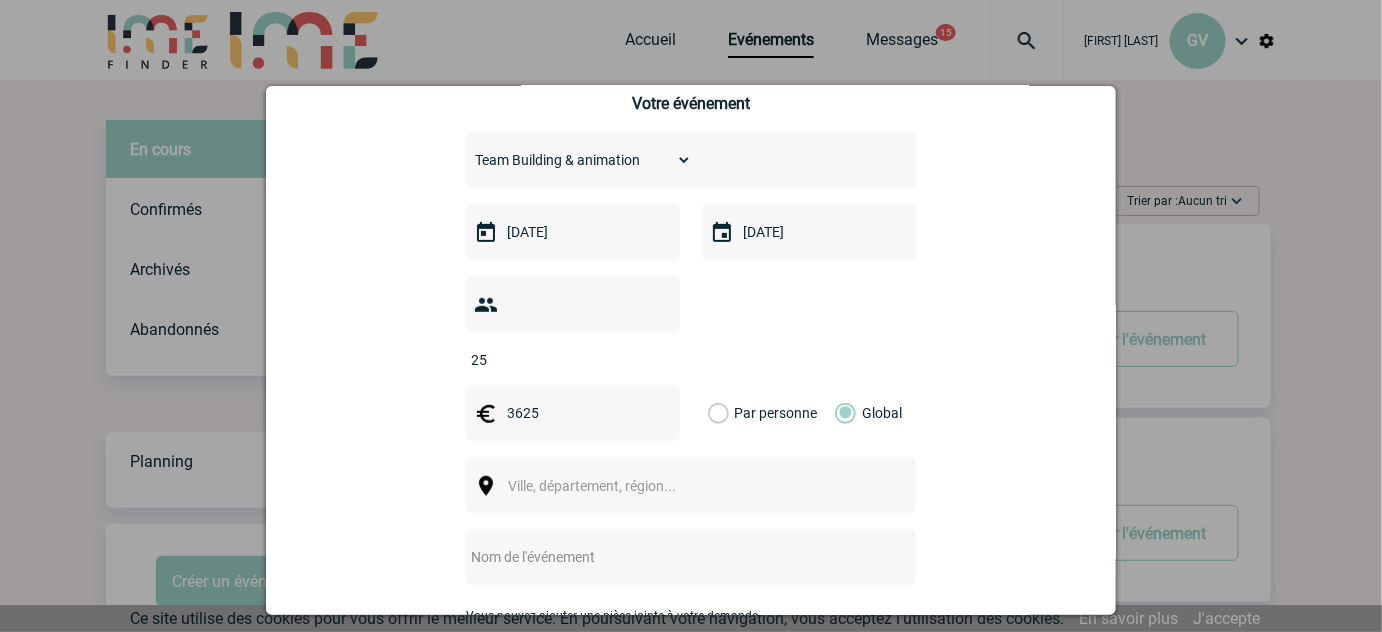 click on "Ville, département, région..." at bounding box center (592, 486) 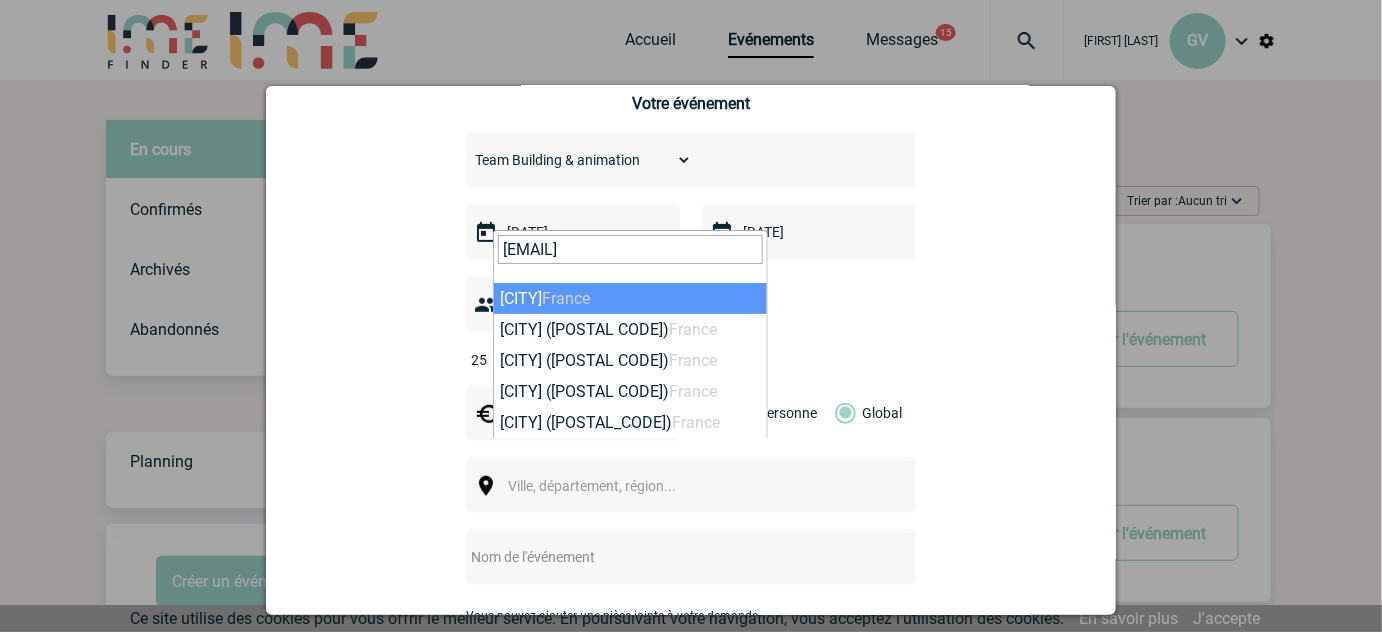 type on "[EMAIL]" 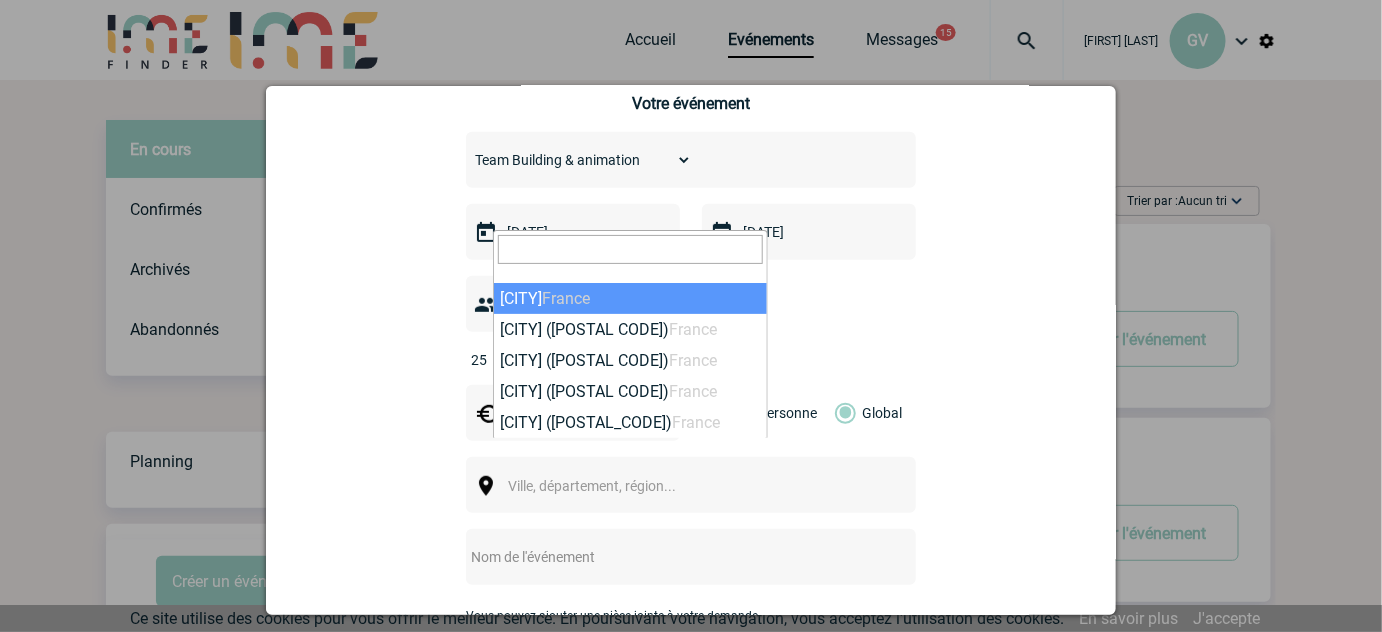 select on "[NUMBER]" 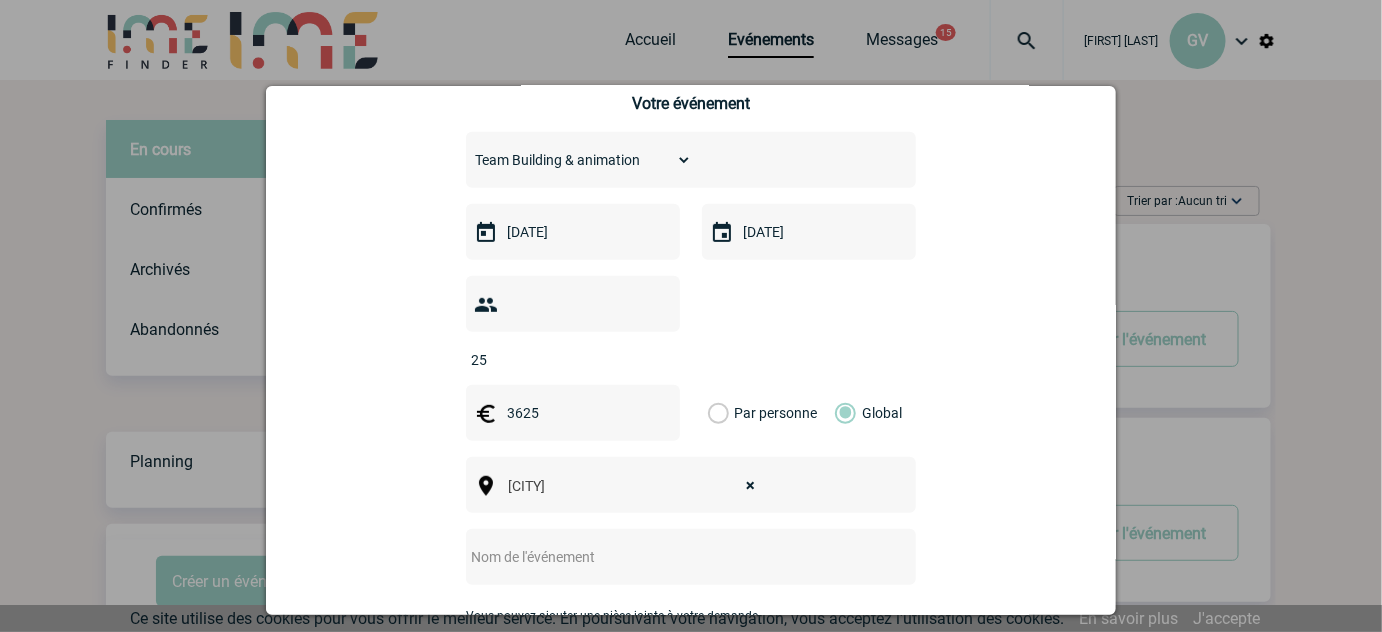 click at bounding box center (664, 557) 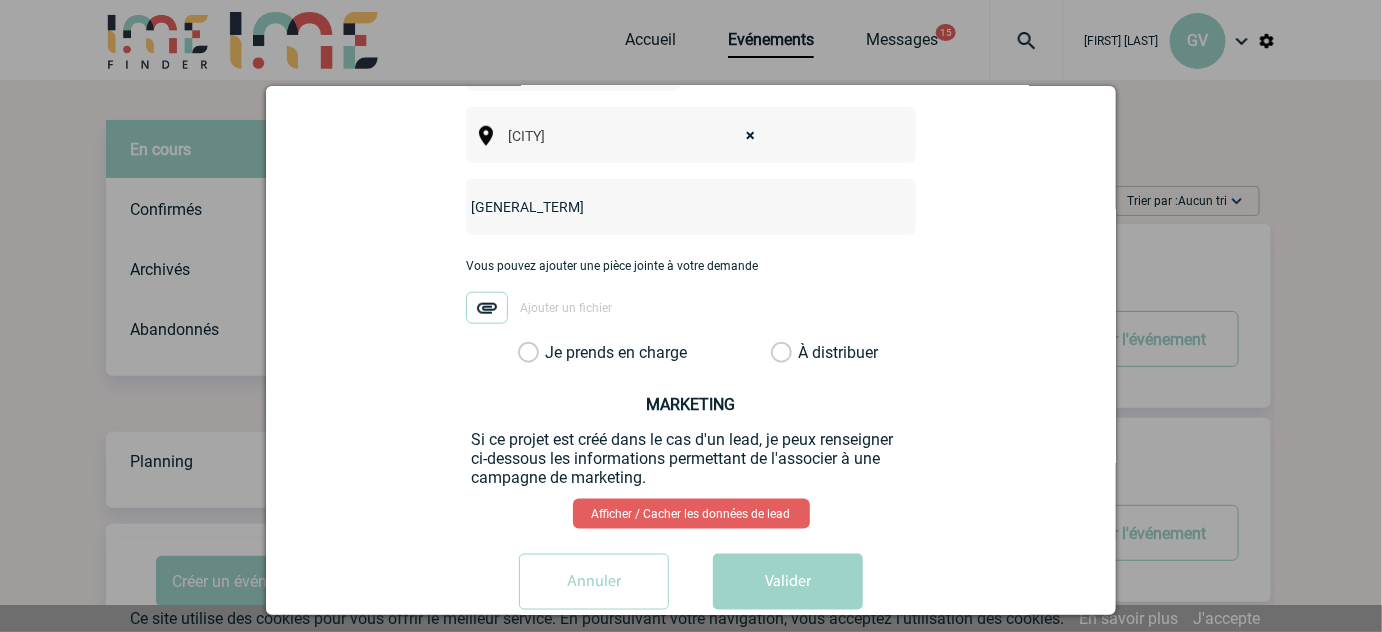 scroll, scrollTop: 653, scrollLeft: 0, axis: vertical 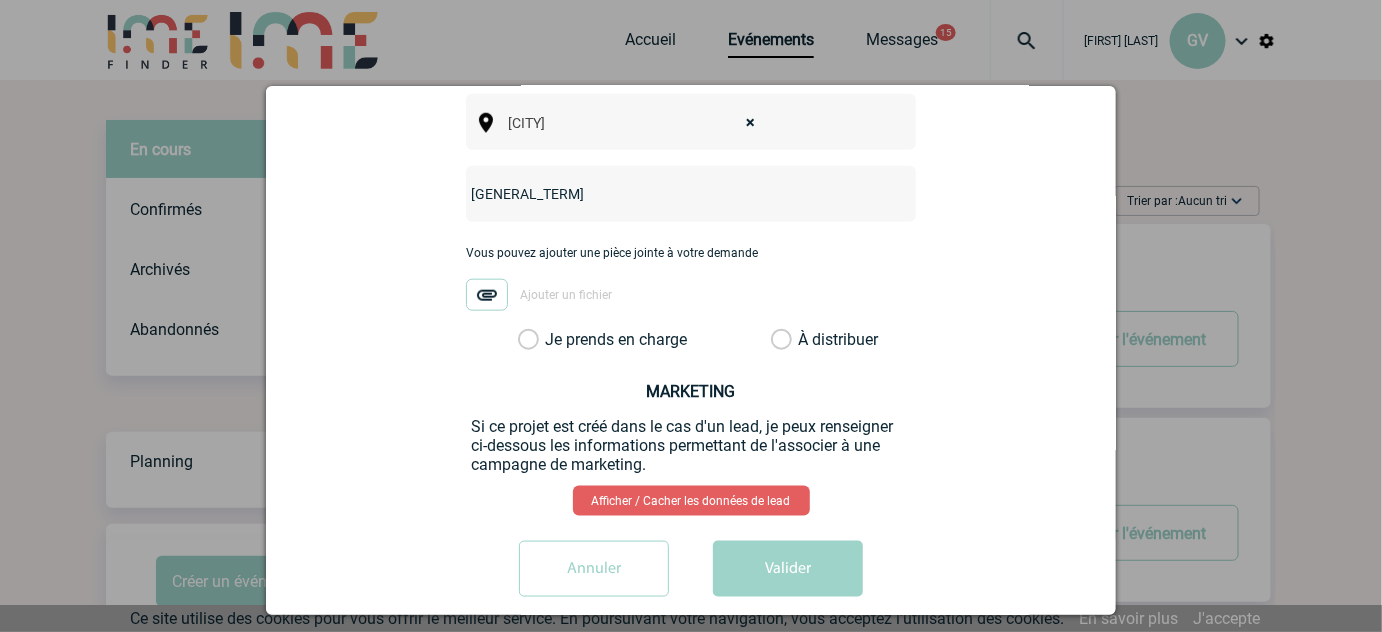 click on "Vous pouvez ajouter une pièce jointe à votre demande
Ajouter un fichier" at bounding box center [691, 288] 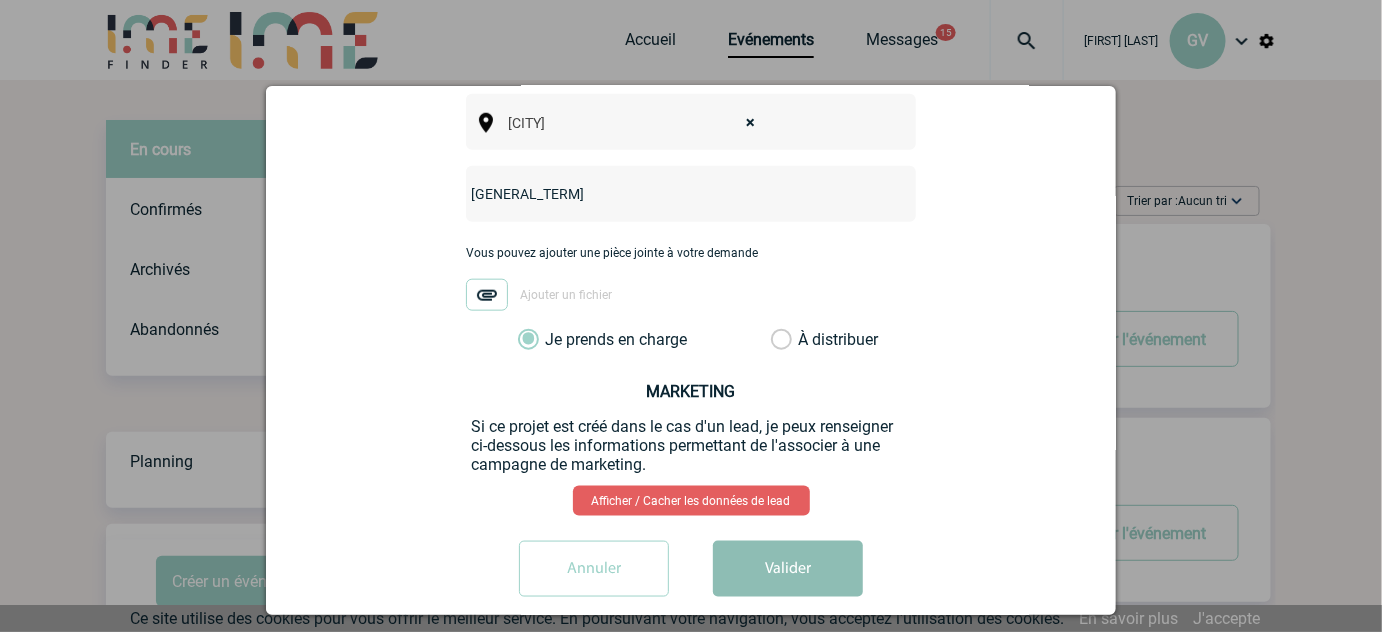click on "Valider" at bounding box center (788, 569) 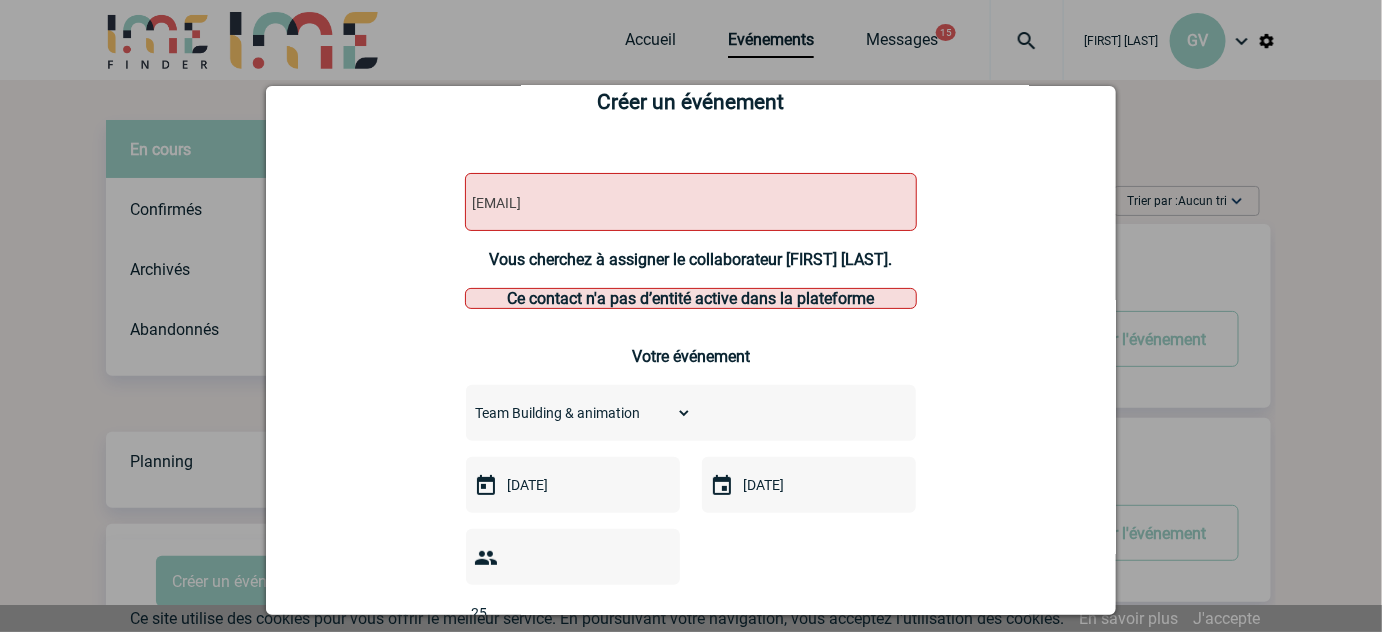 scroll, scrollTop: 0, scrollLeft: 0, axis: both 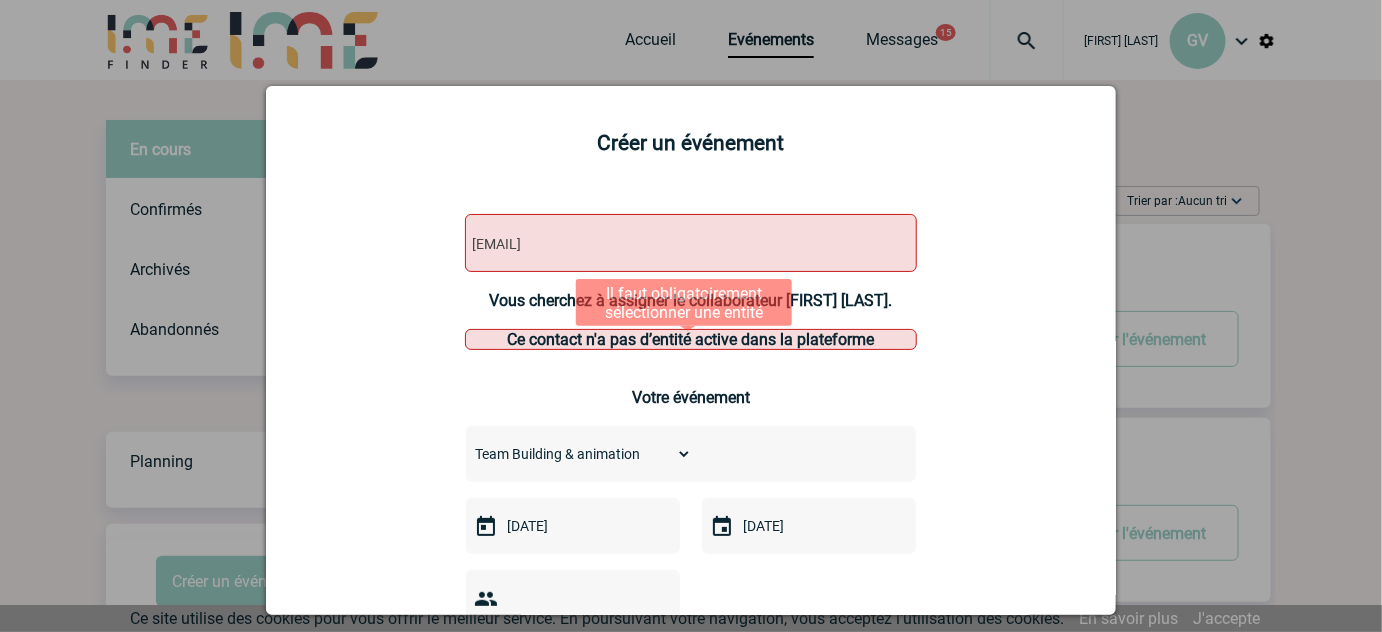 click on "Ce contact n'a pas d’entité active dans la plateforme" at bounding box center [691, 339] 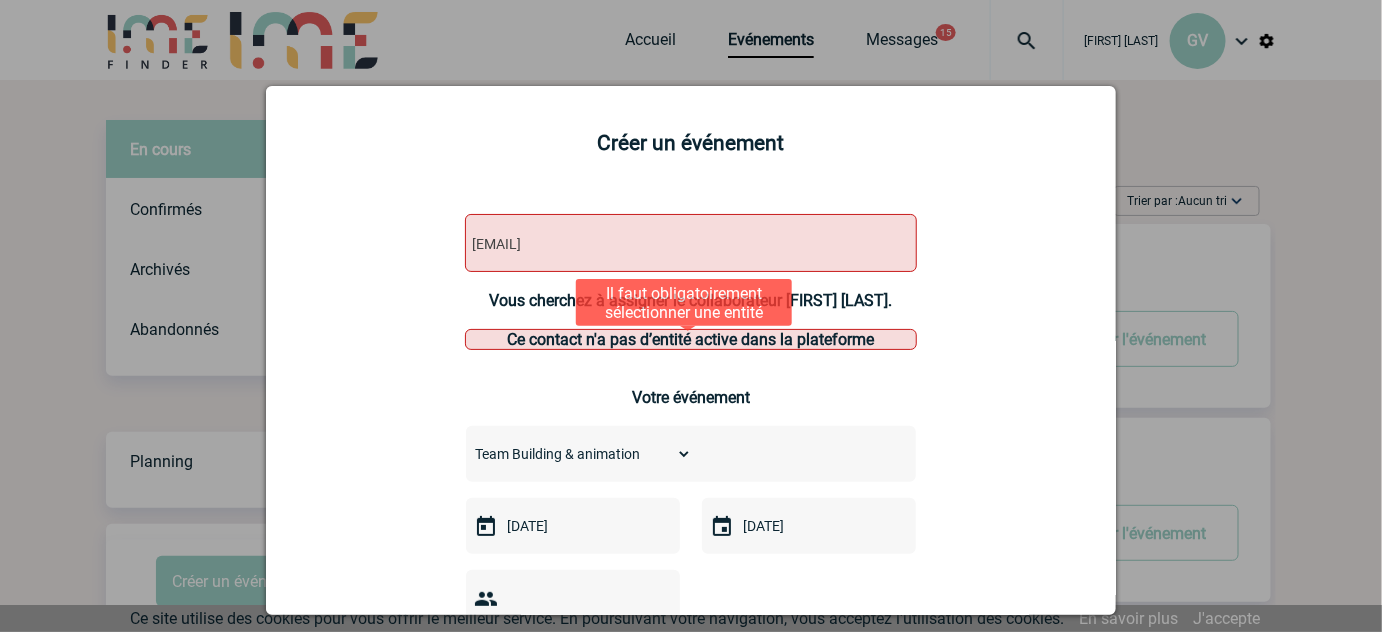 click on "Ce contact n'a pas d’entité active dans la plateforme" at bounding box center (691, 339) 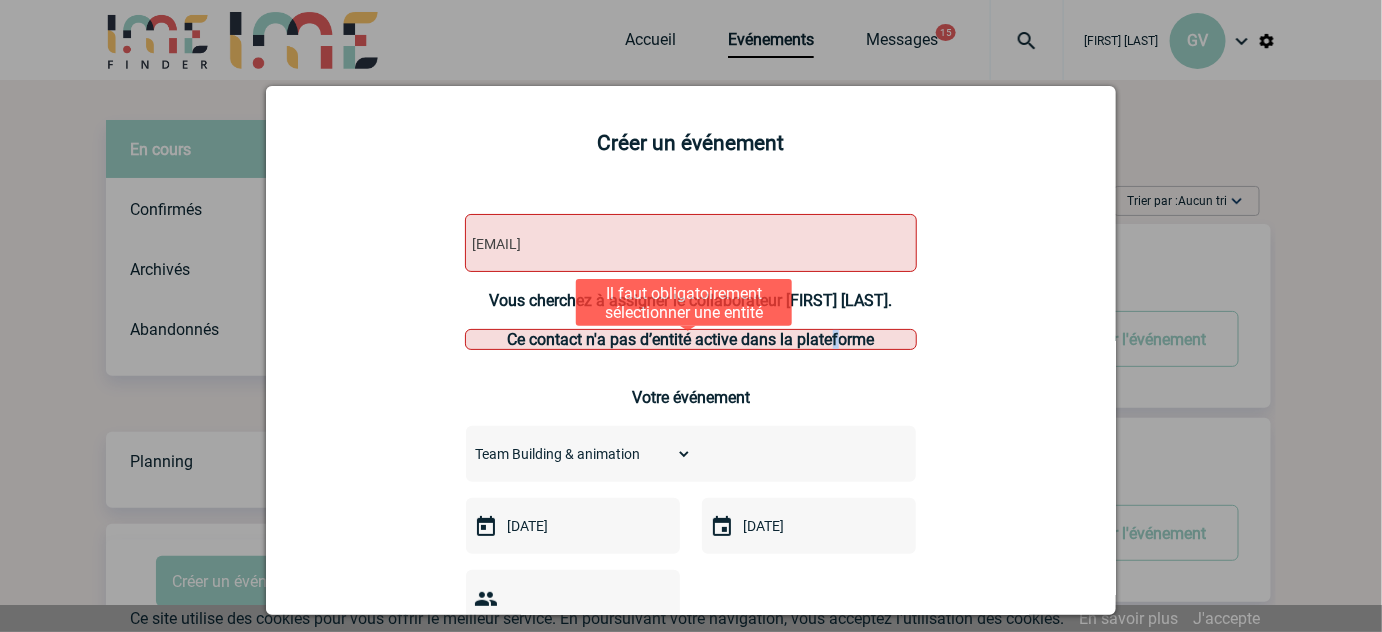 click on "Ce contact n'a pas d’entité active dans la plateforme" at bounding box center (691, 339) 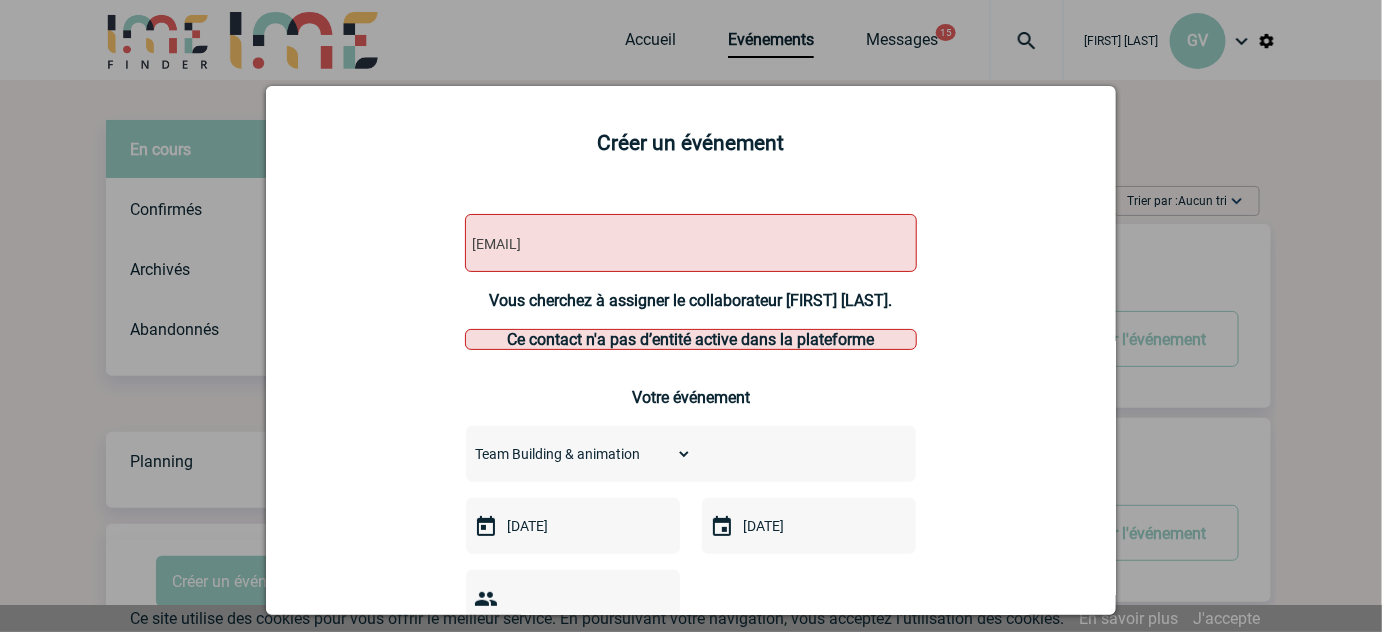 click on "[EMAIL] [EMAIL]
Vous cherchez à assigner le collaborateur [NAME].
Ce contact n'a pas d’entité active dans la plateforme
Votre événement
Choisissez un type d'évènement
Séminaire avec nuitée Séminaire sans nuitée Repas de groupe Team Building & animation Prestation traiteur" at bounding box center (691, 732) 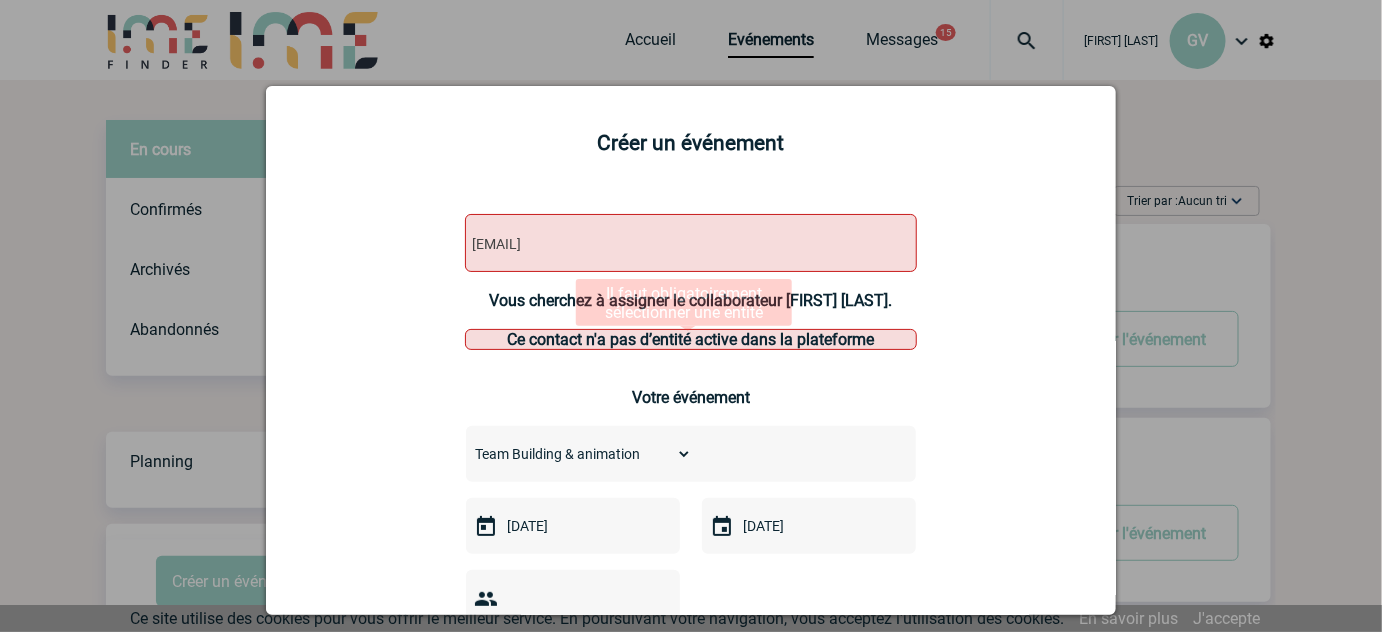 click on "Ce contact n'a pas d’entité active dans la plateforme" at bounding box center [691, 339] 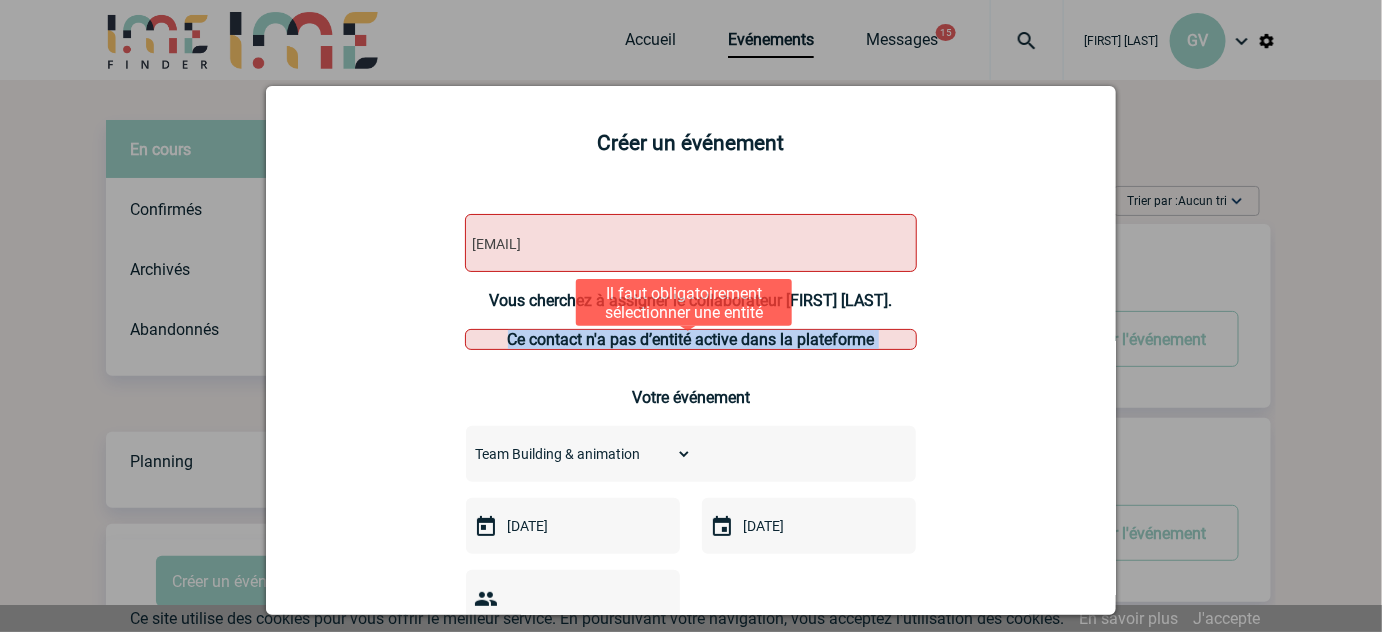 click on "Ce contact n'a pas d’entité active dans la plateforme" at bounding box center (691, 339) 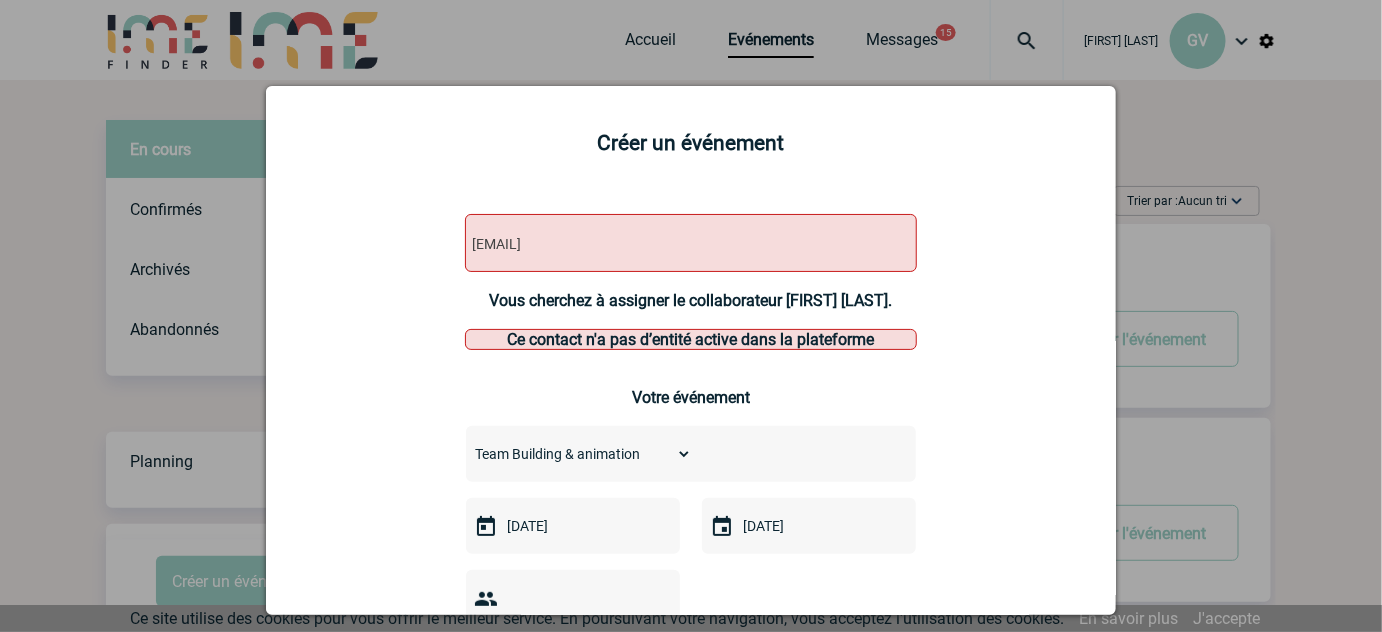 click on "Créer un événement
[EMAIL] [EMAIL]
Vous cherchez à assigner le collaborateur [FIRST] [LAST].
Ce contact n'a pas d’entité active dans la plateforme
Votre événement
Choisissez un type d'évènement
Séminaire avec nuitée 25" at bounding box center (691, 700) 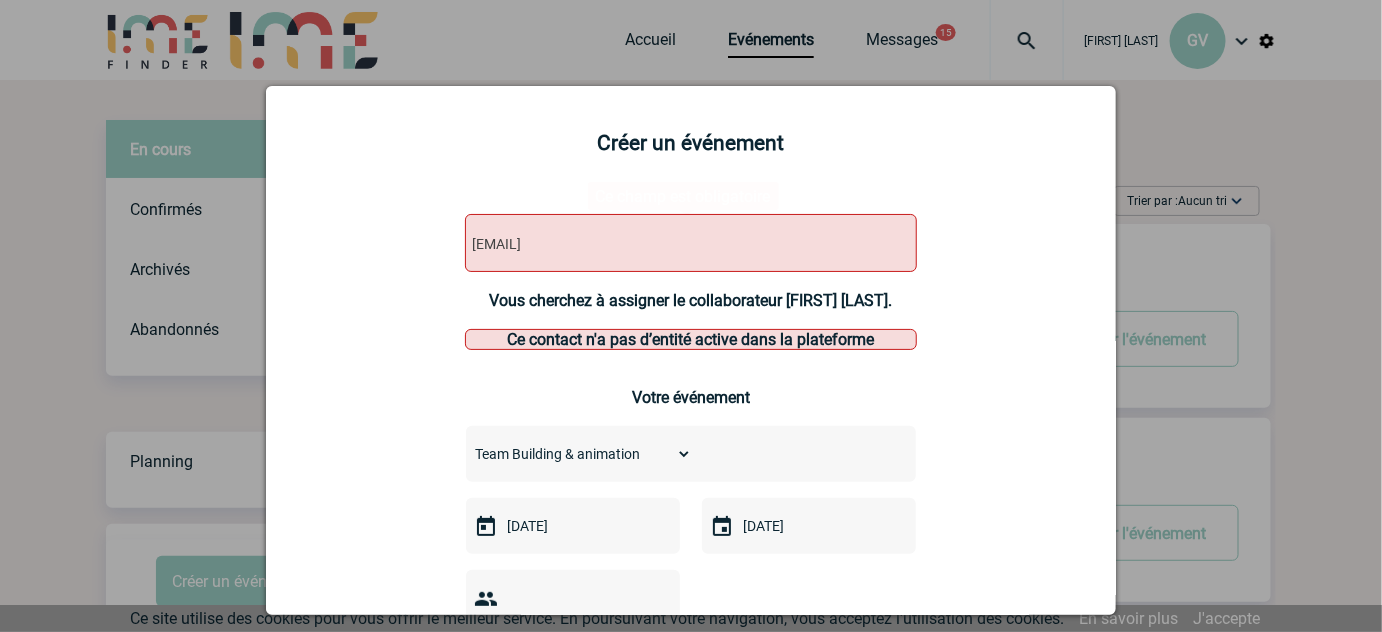 click on "[EMAIL]" at bounding box center (639, 244) 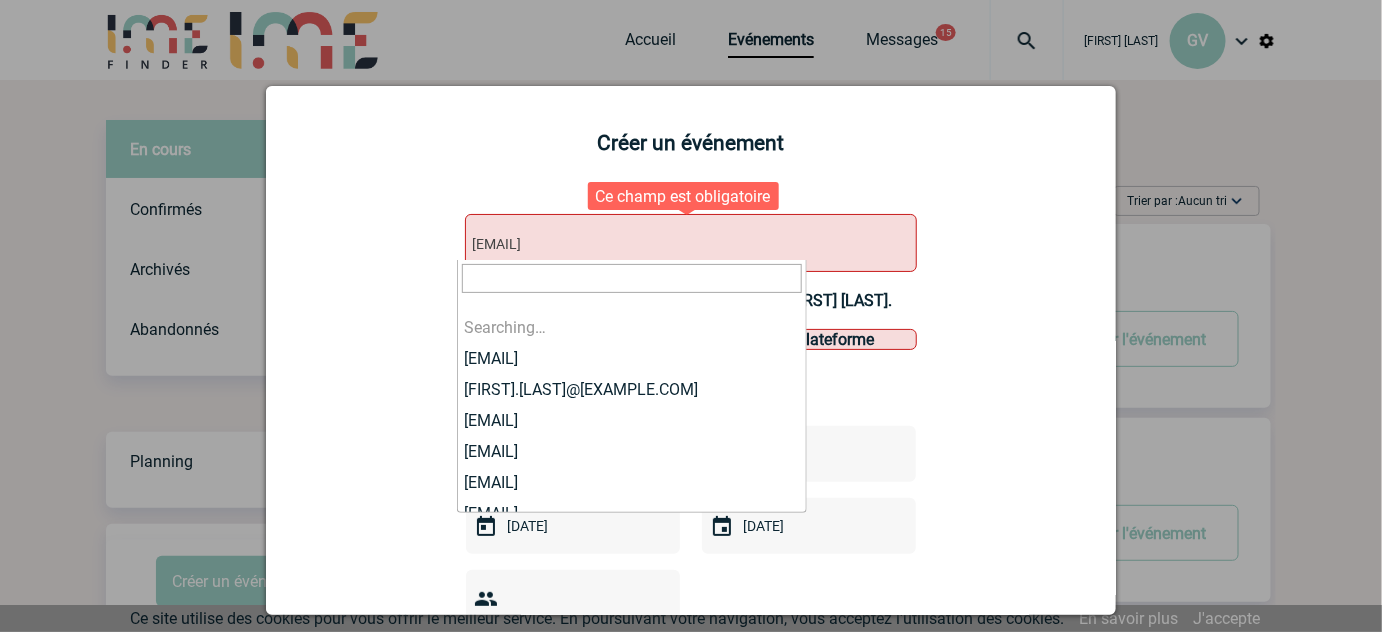 scroll, scrollTop: 385120, scrollLeft: 0, axis: vertical 